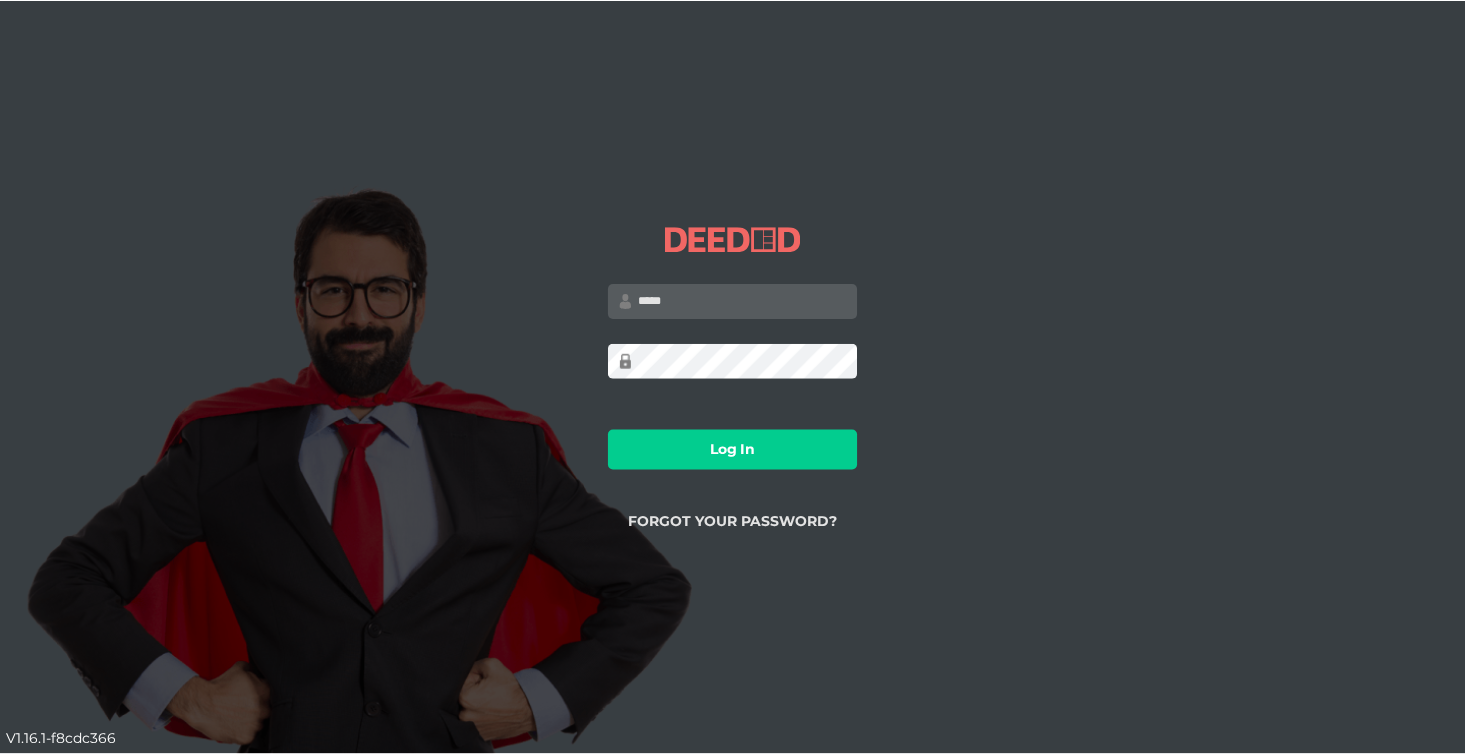 scroll, scrollTop: 0, scrollLeft: 0, axis: both 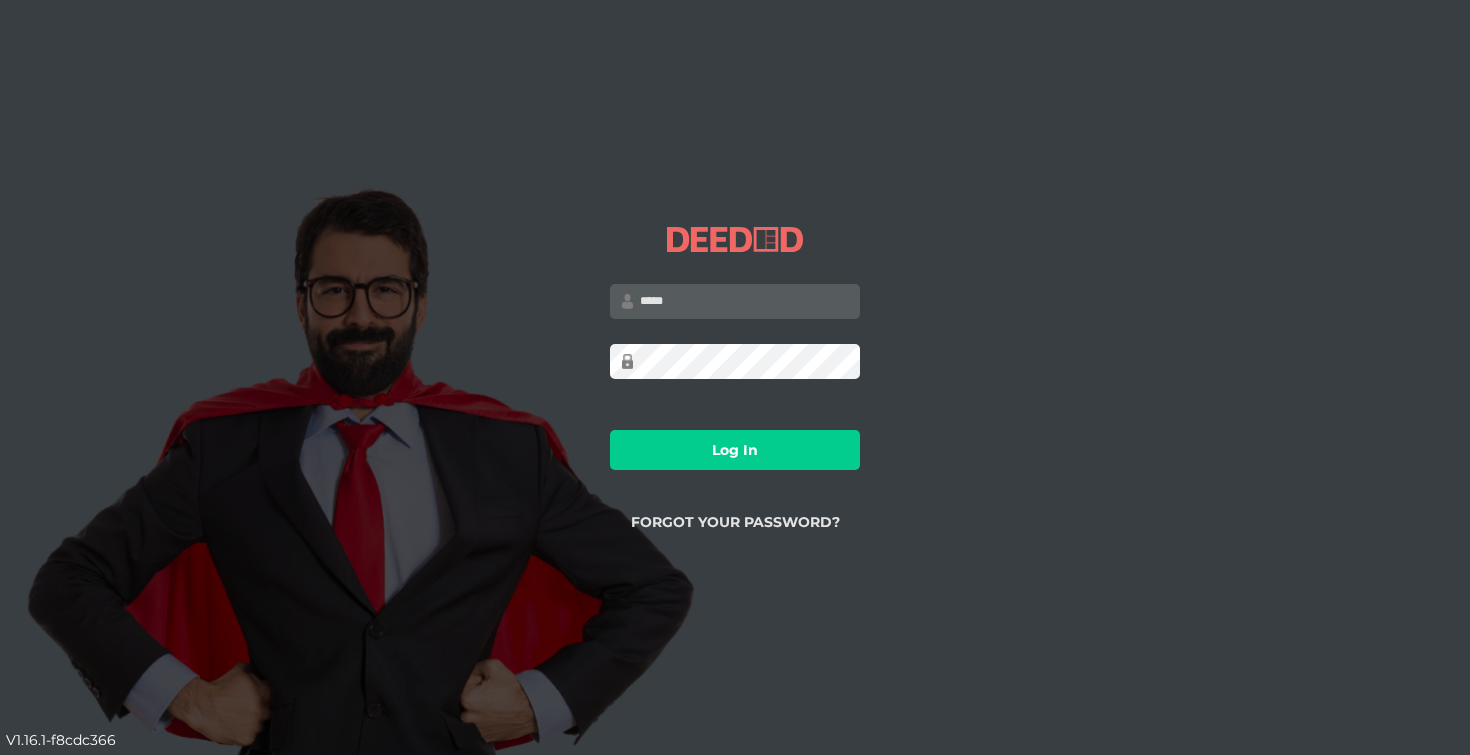 click at bounding box center (735, 301) 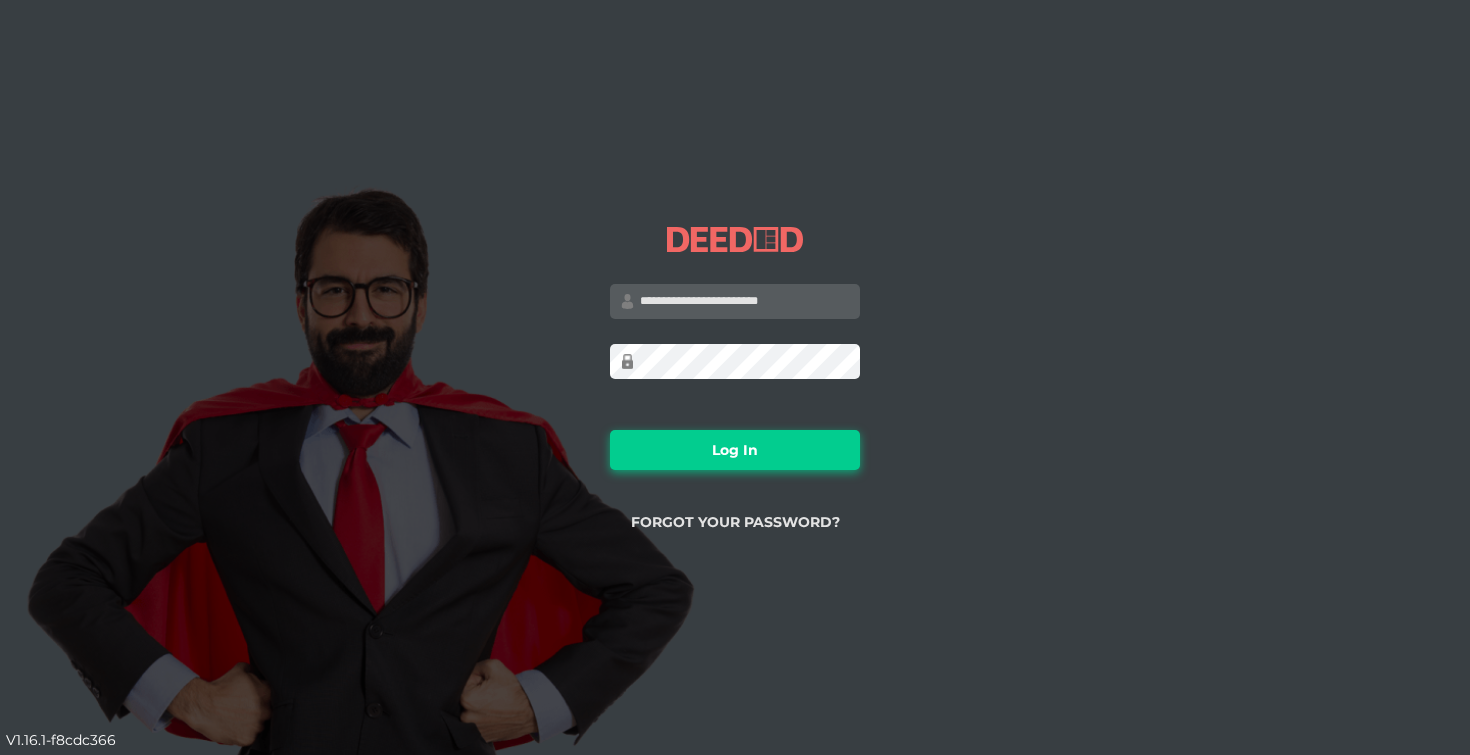 click on "Log In" at bounding box center [735, 450] 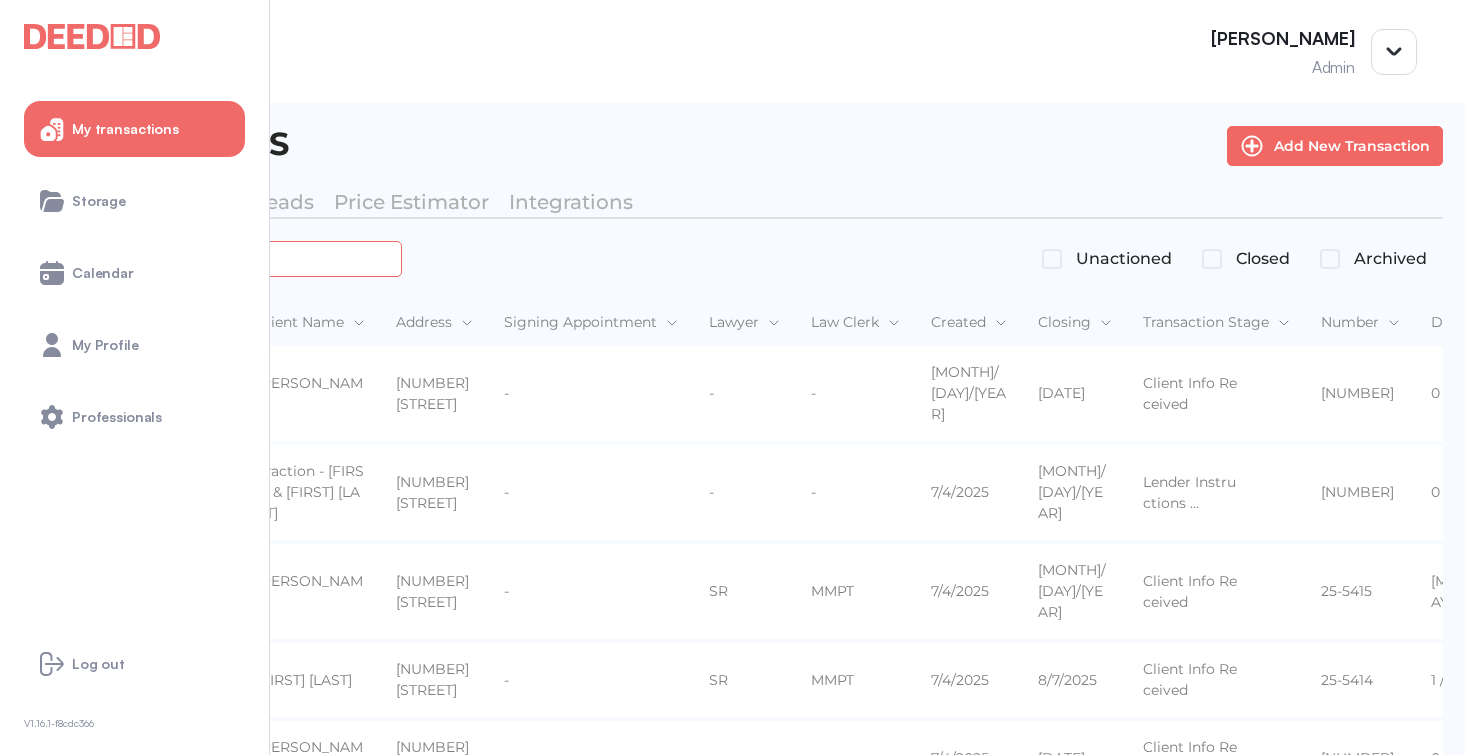 click at bounding box center (224, 258) 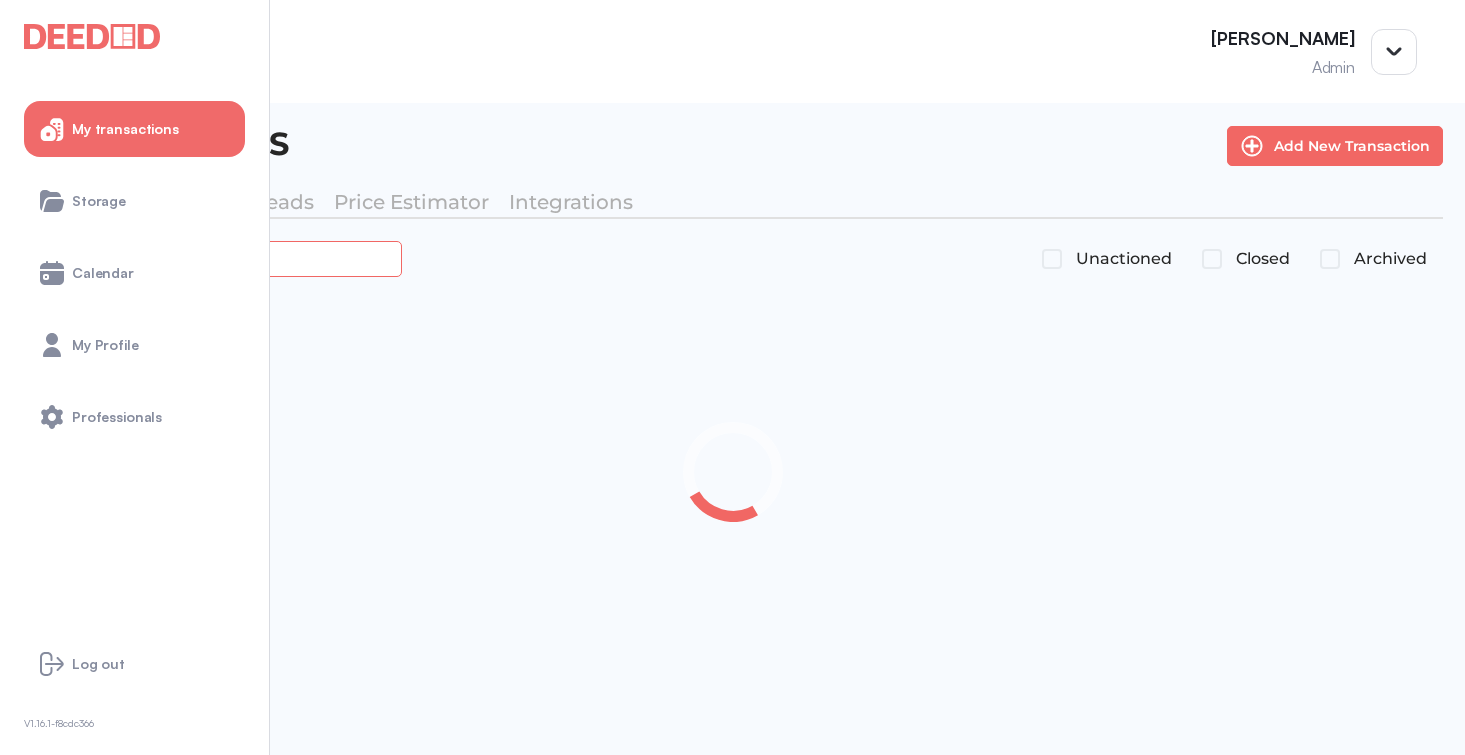 type on "*******" 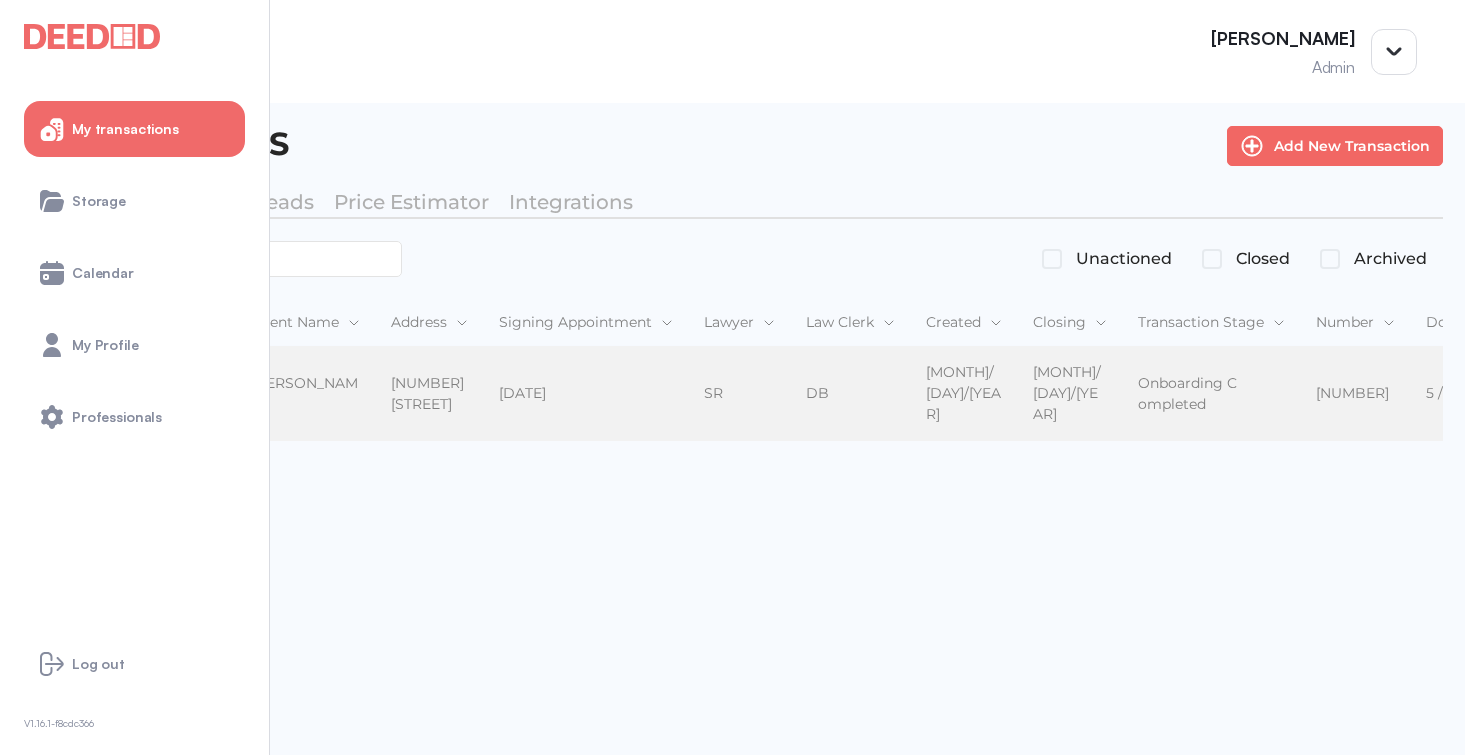 click on "[PERSON_NAME] [PERSON_NAME]" at bounding box center (305, 394) 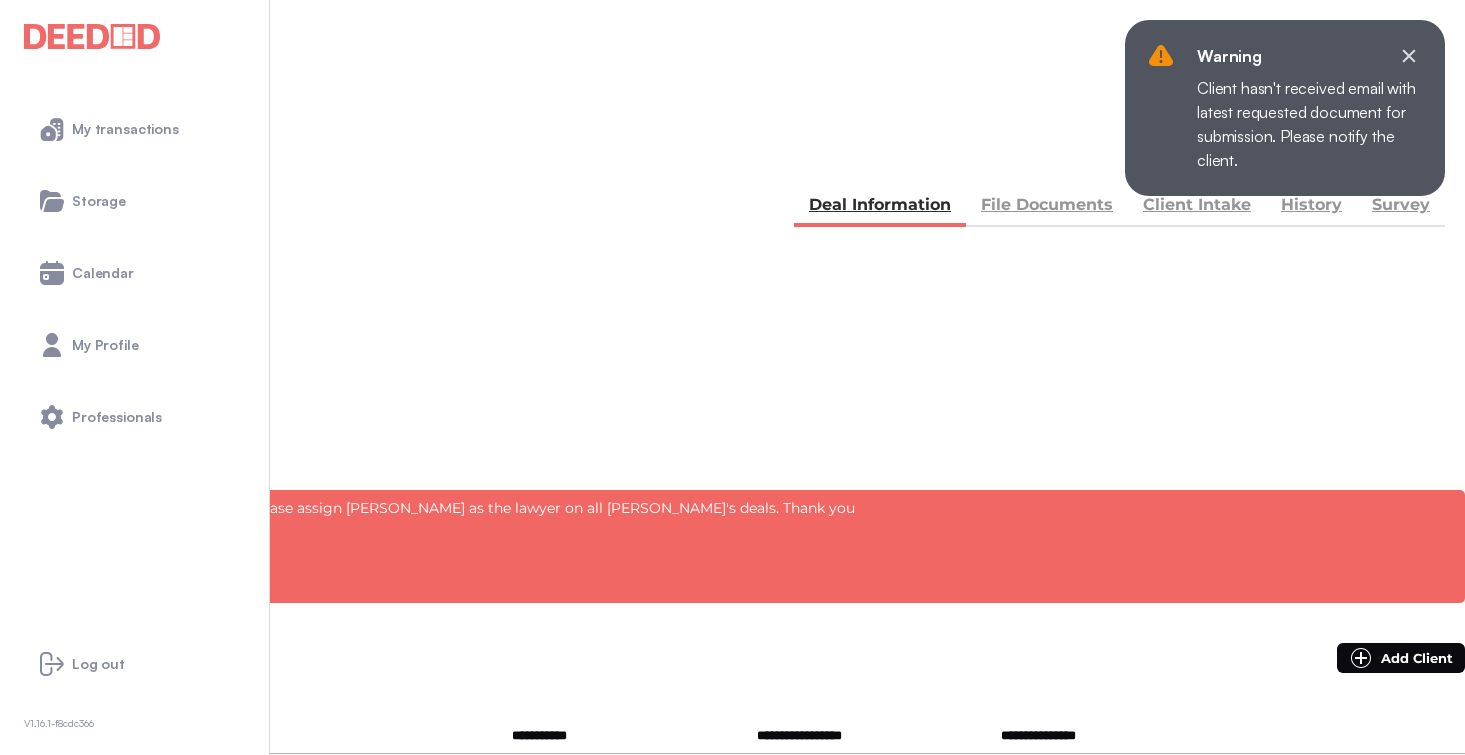 click on "File Documents" at bounding box center (1047, 207) 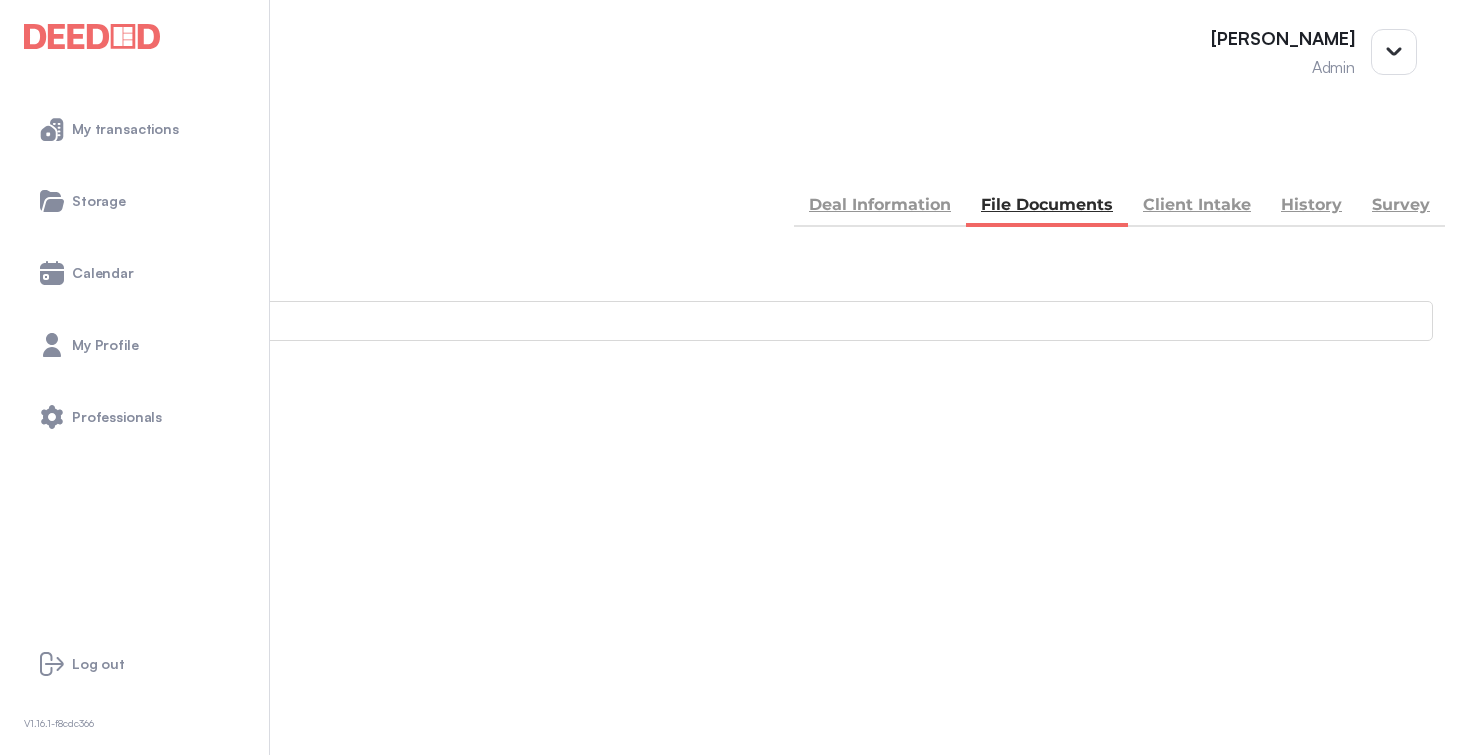 click on "Accounting -- [NUMBER]  members - [NUMBER]" at bounding box center (732, 891) 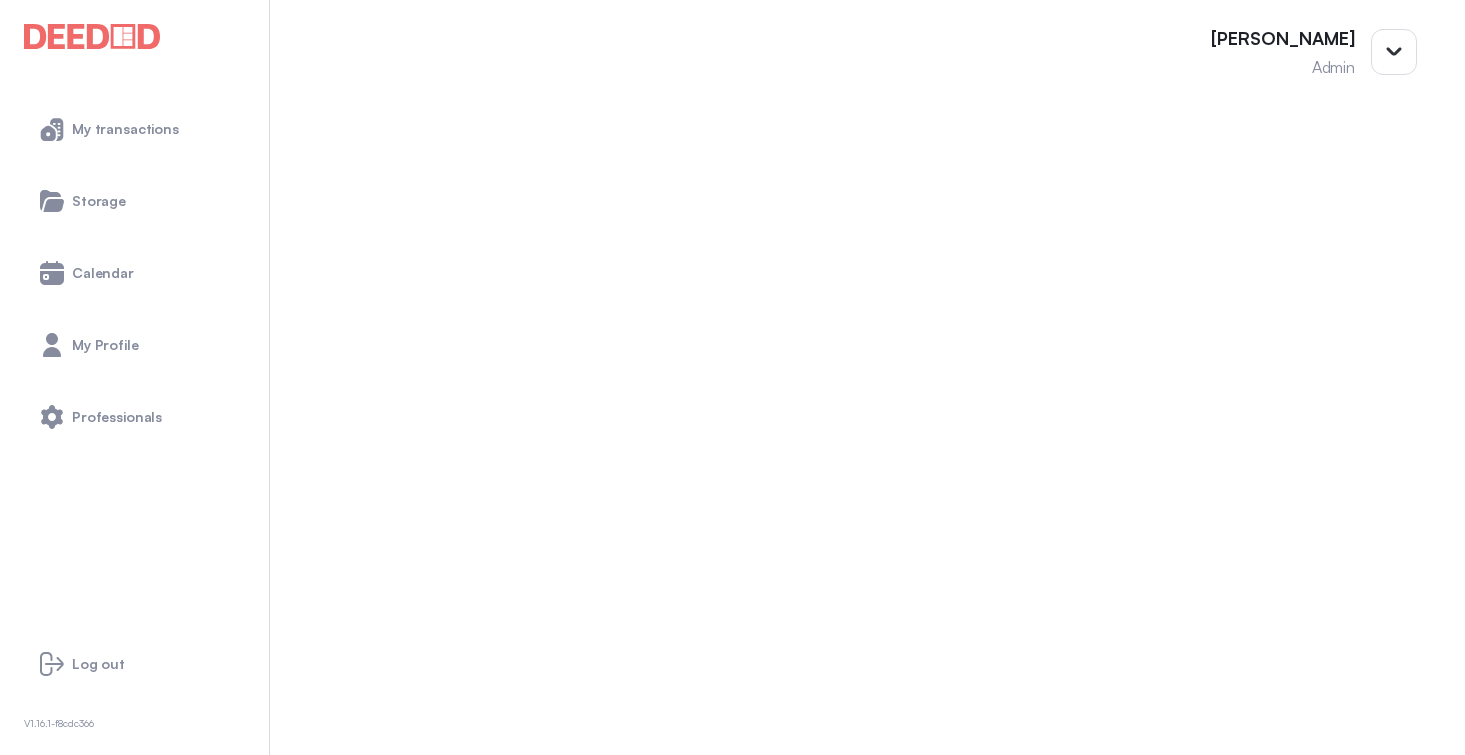 scroll, scrollTop: 720, scrollLeft: 0, axis: vertical 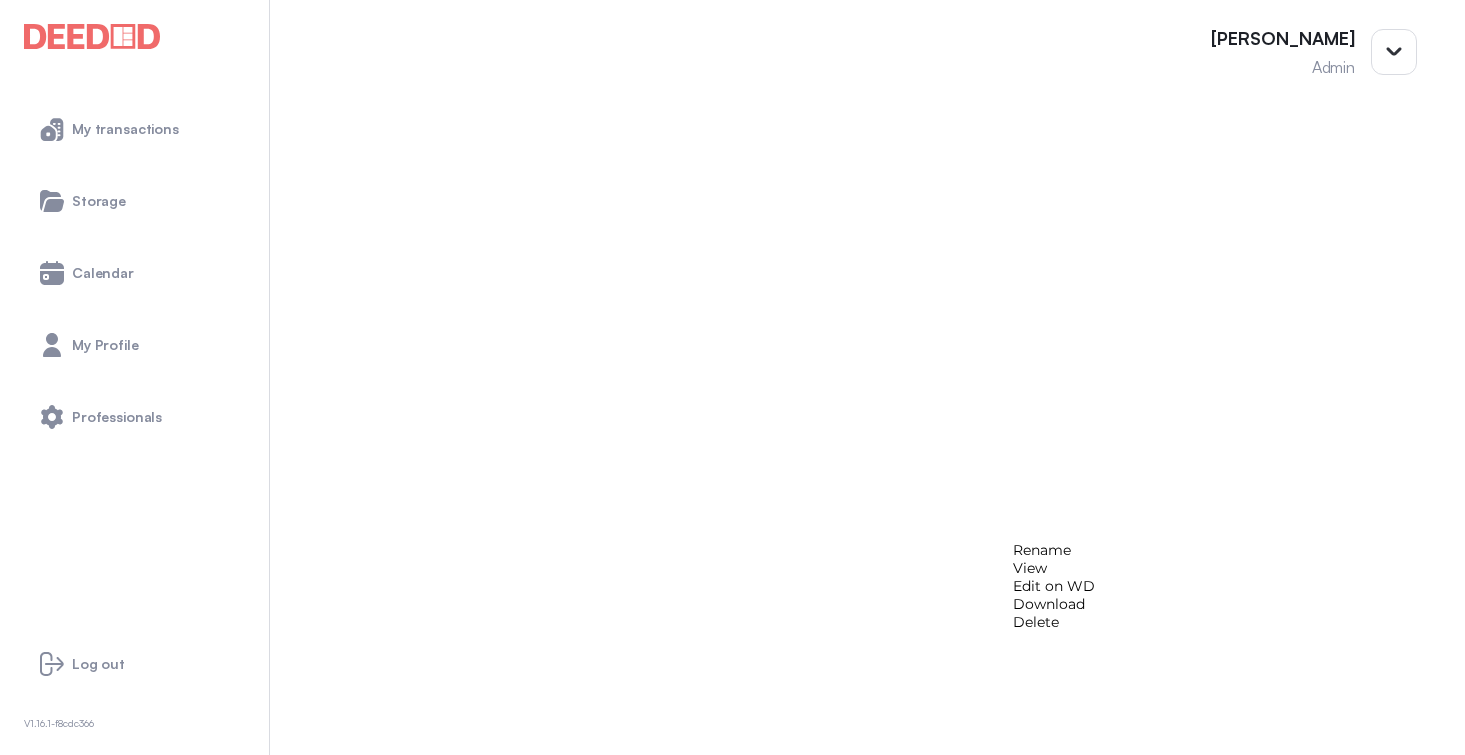 click on "View" at bounding box center [1054, 568] 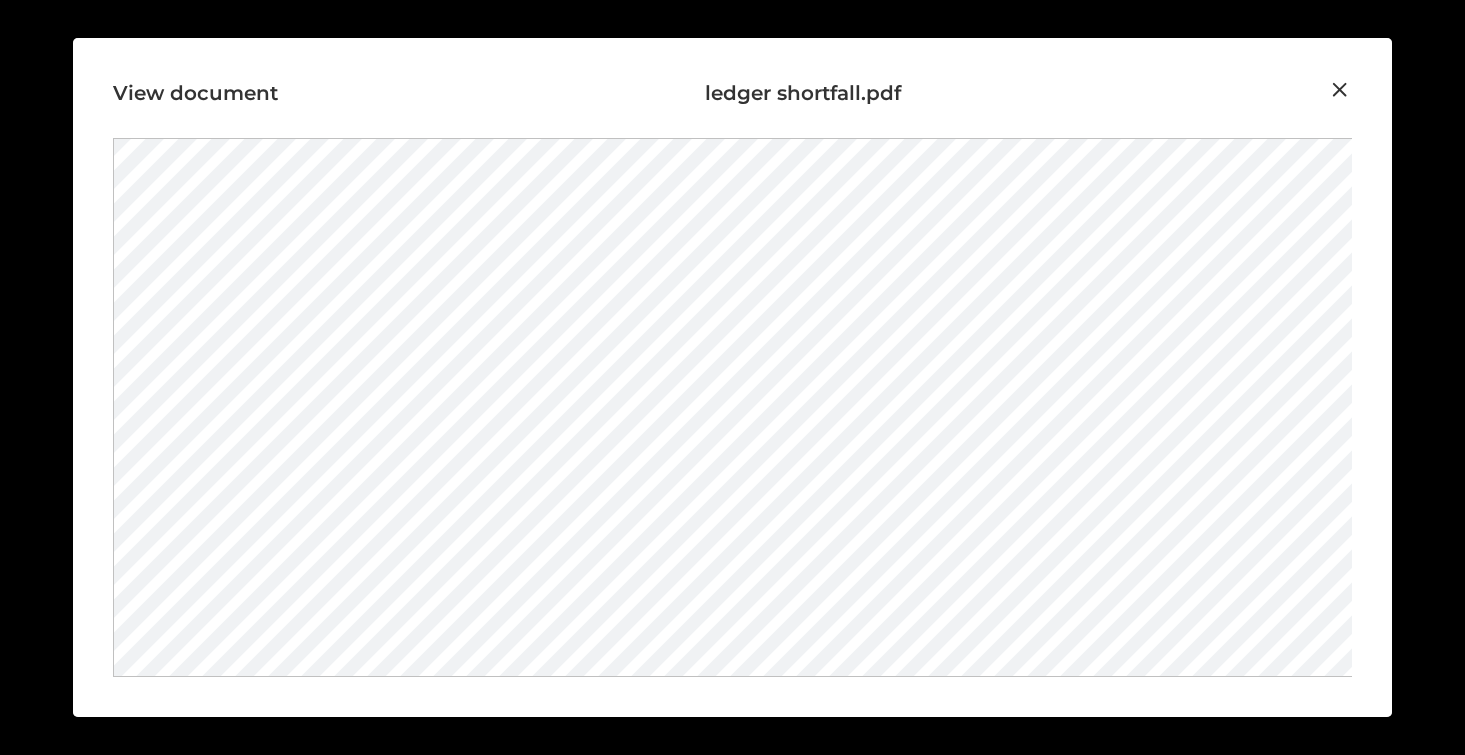 click at bounding box center (1340, 90) 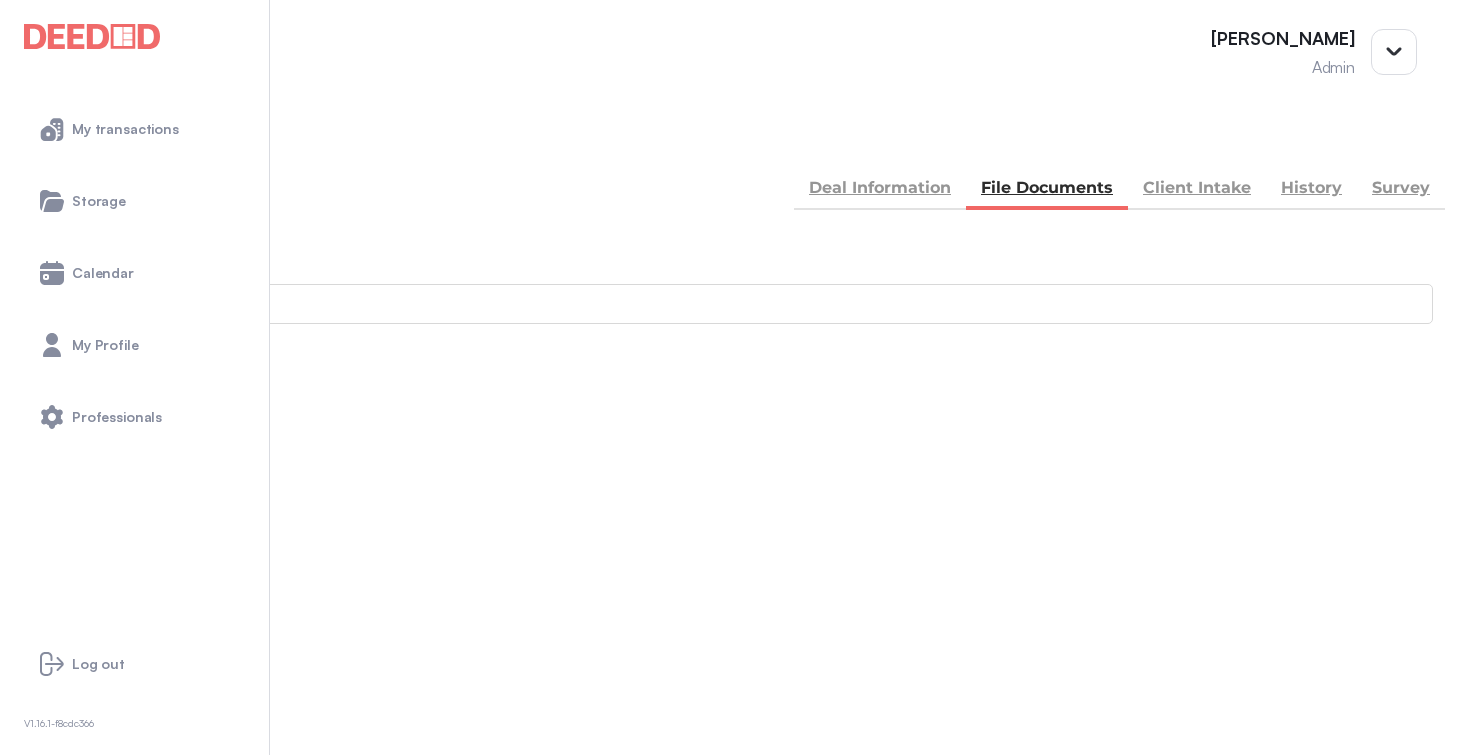 scroll, scrollTop: 0, scrollLeft: 0, axis: both 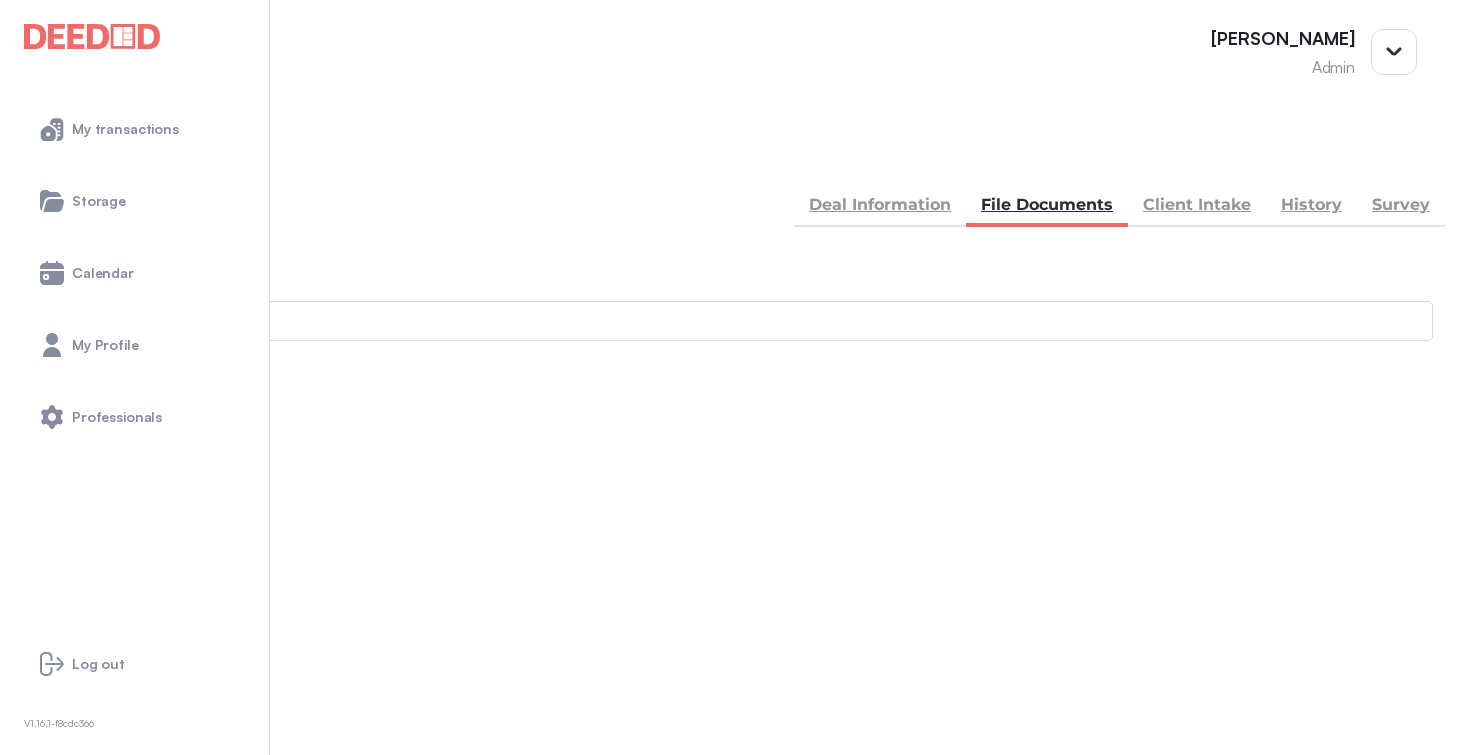 click on "BACK" at bounding box center (70, 155) 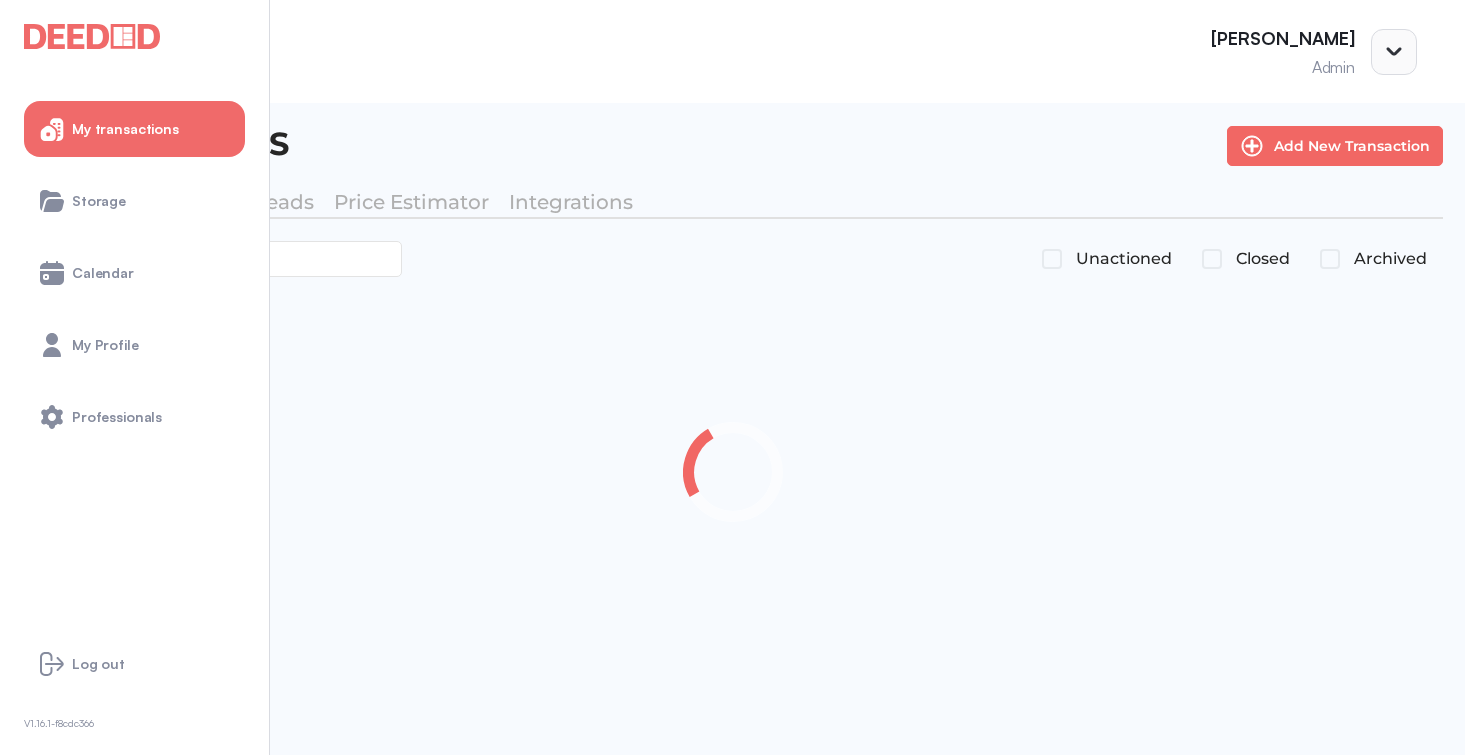 click at bounding box center (1394, 52) 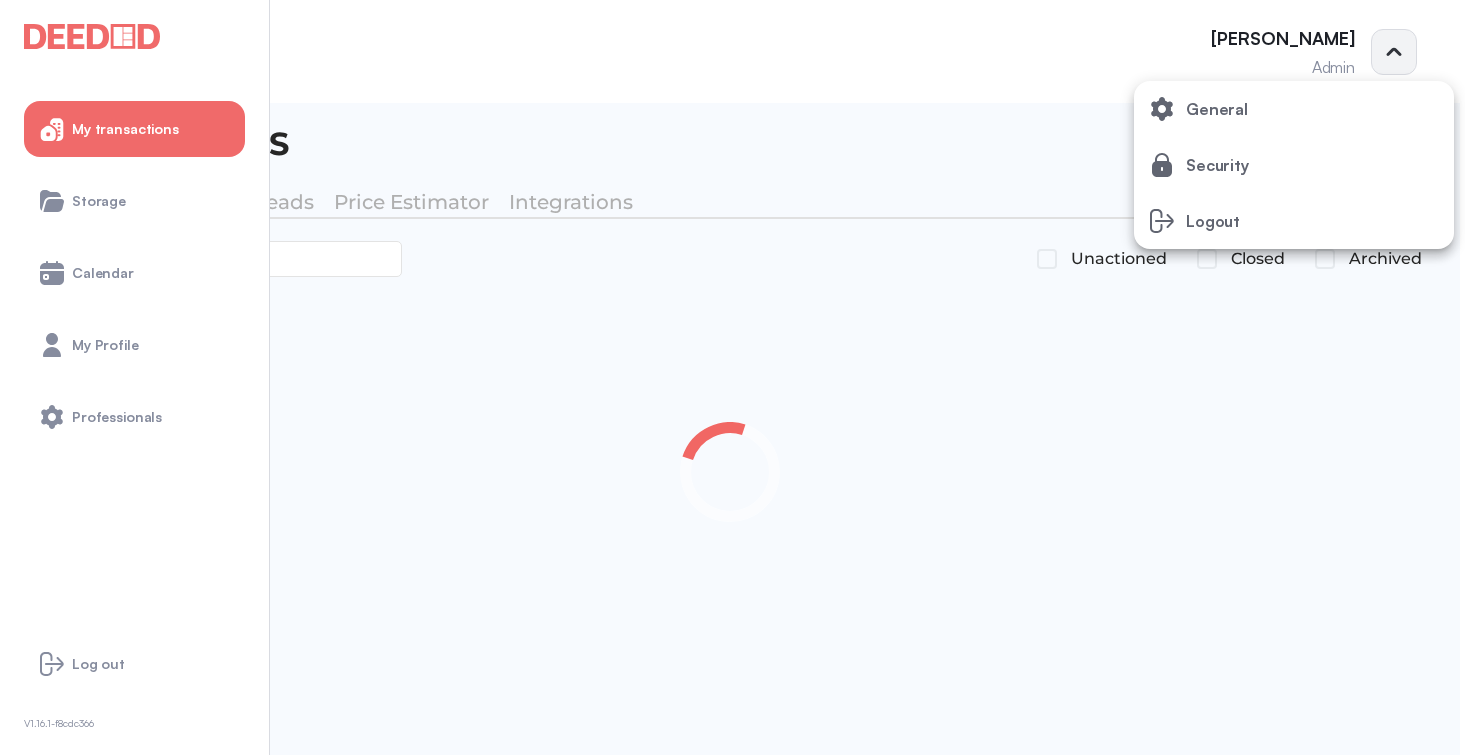 click at bounding box center [732, 377] 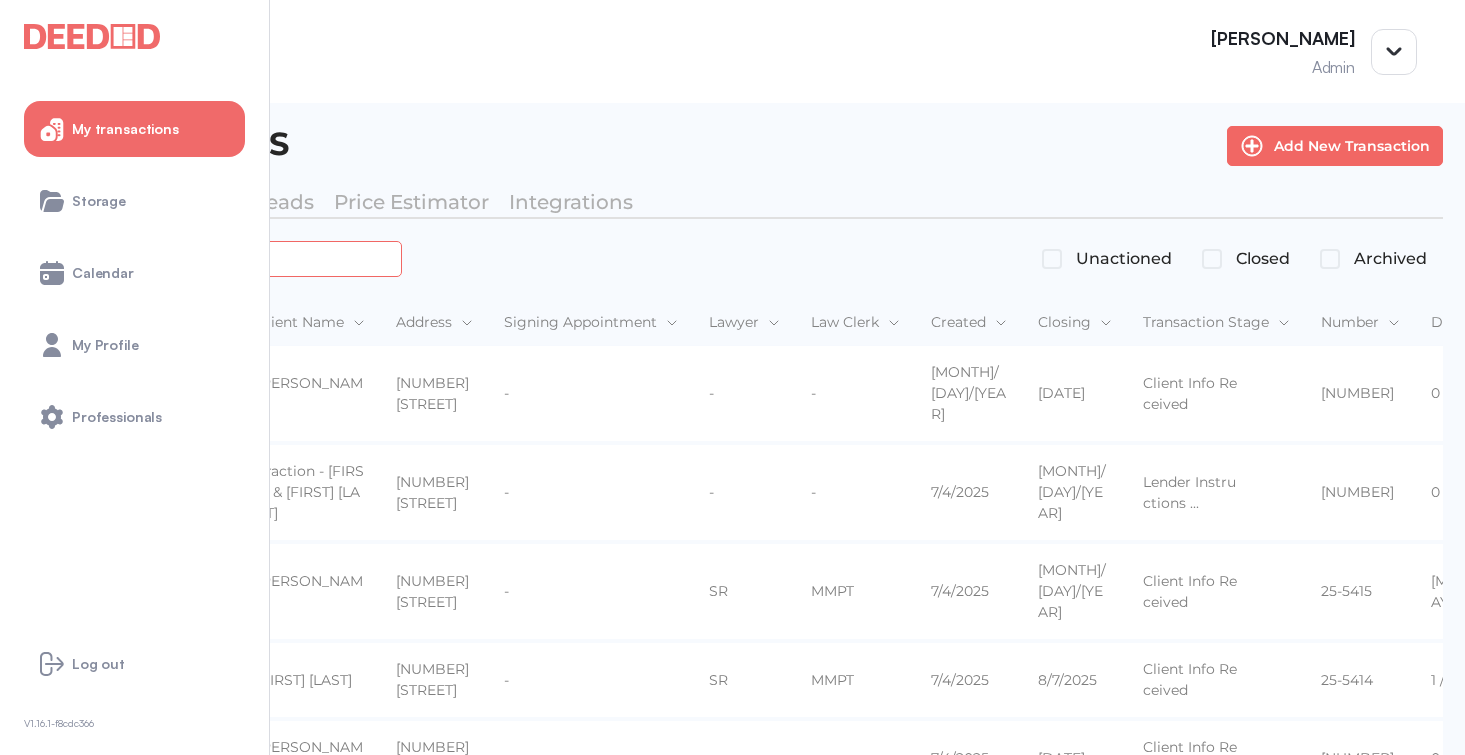 click at bounding box center (224, 258) 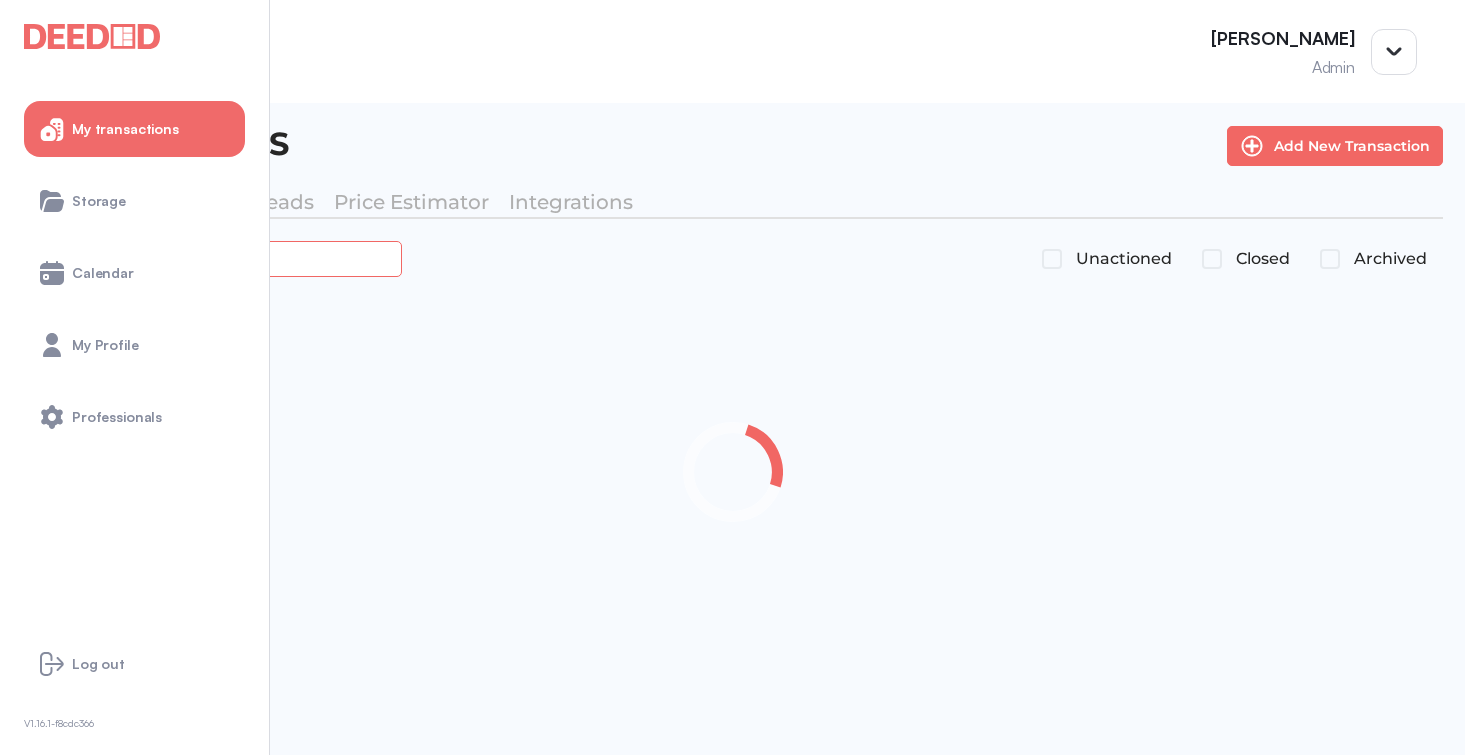 type on "*******" 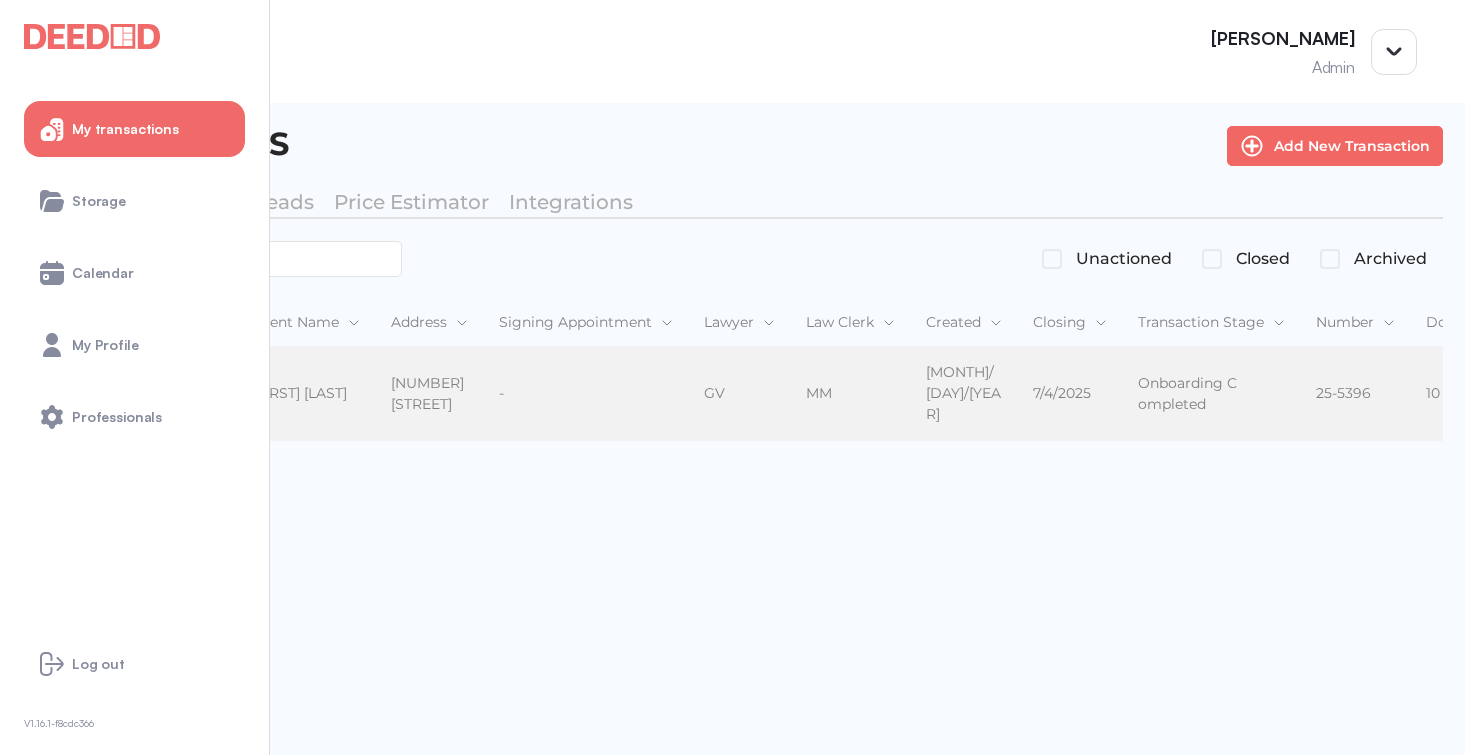 click on "[NUMBER] [STREET]" at bounding box center [429, 394] 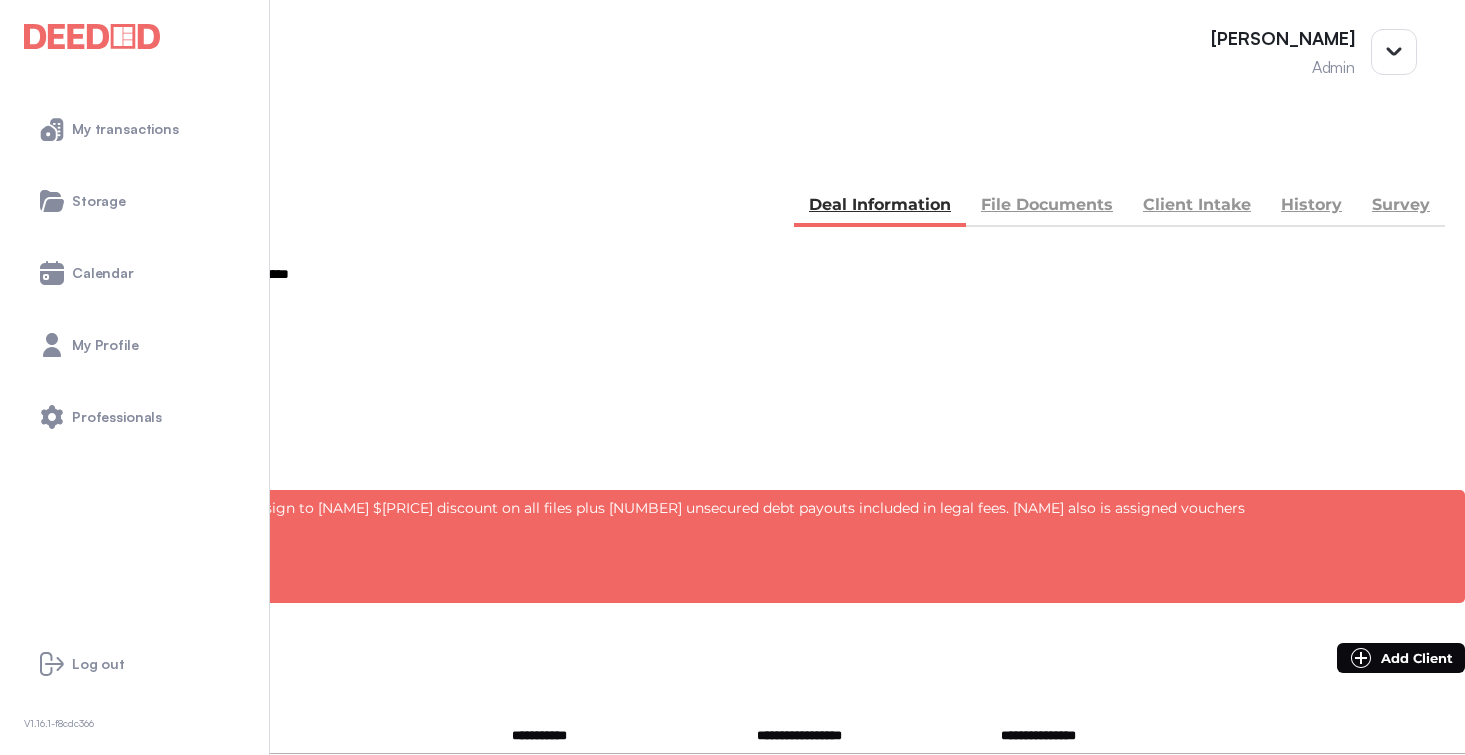 click on "File Documents" at bounding box center (1047, 207) 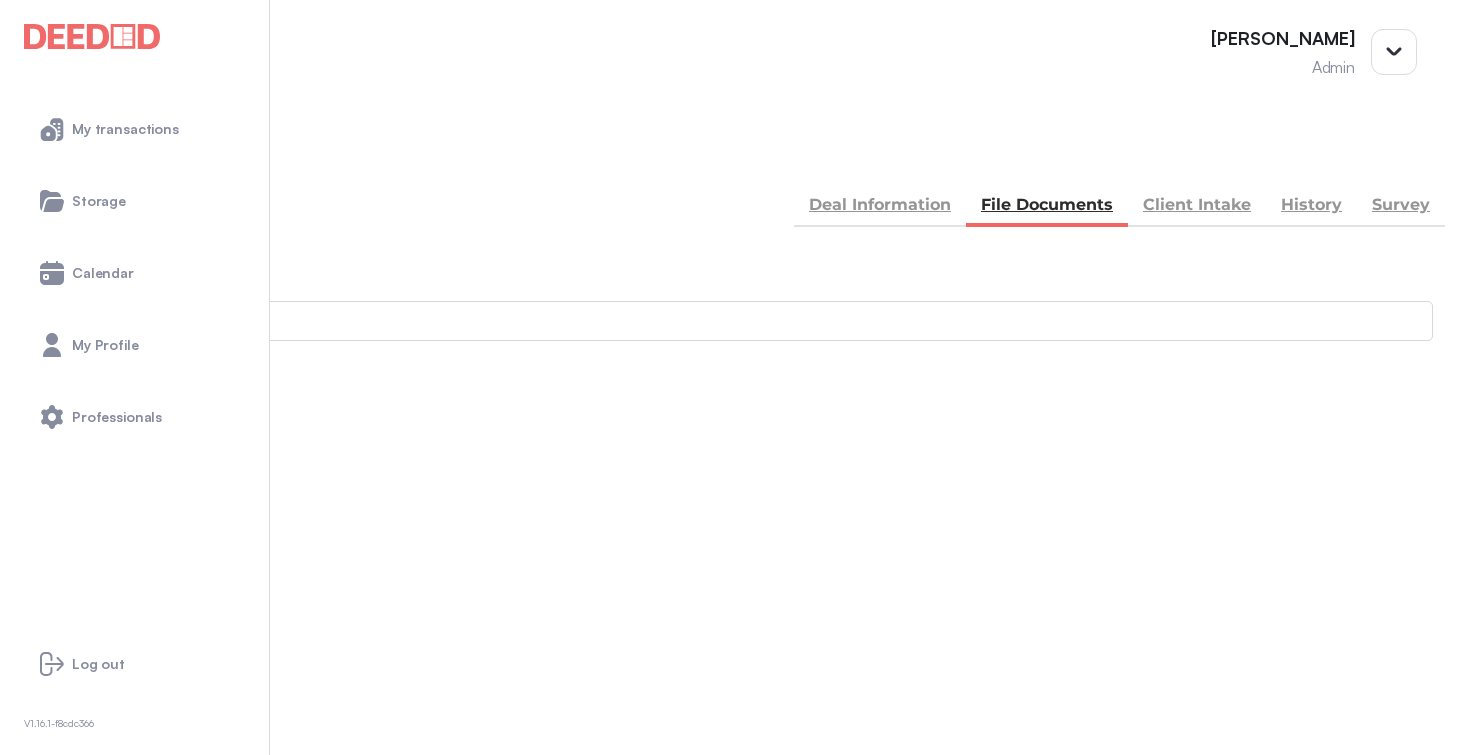 click on "Accounting -- 2  members - 1" at bounding box center [732, 891] 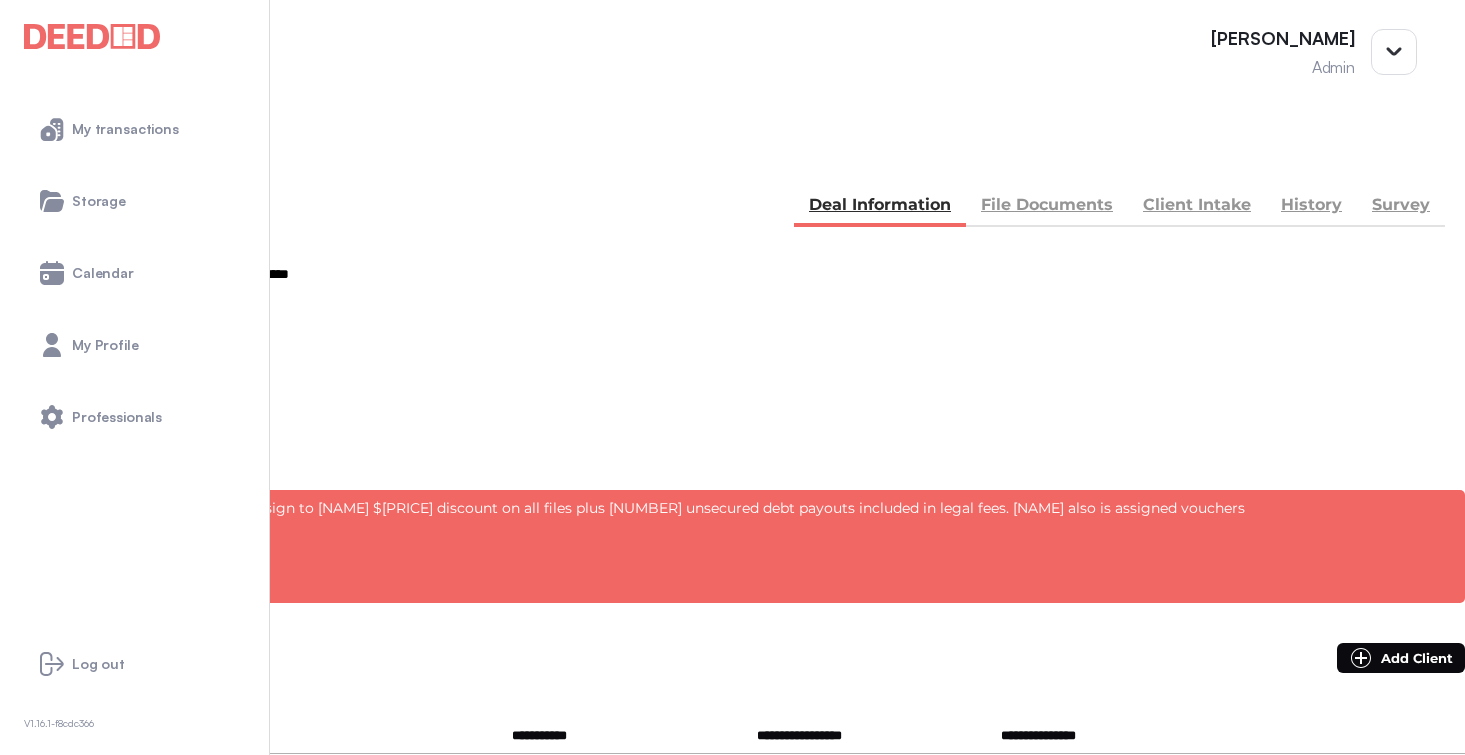 click on "**********" at bounding box center [72, 778] 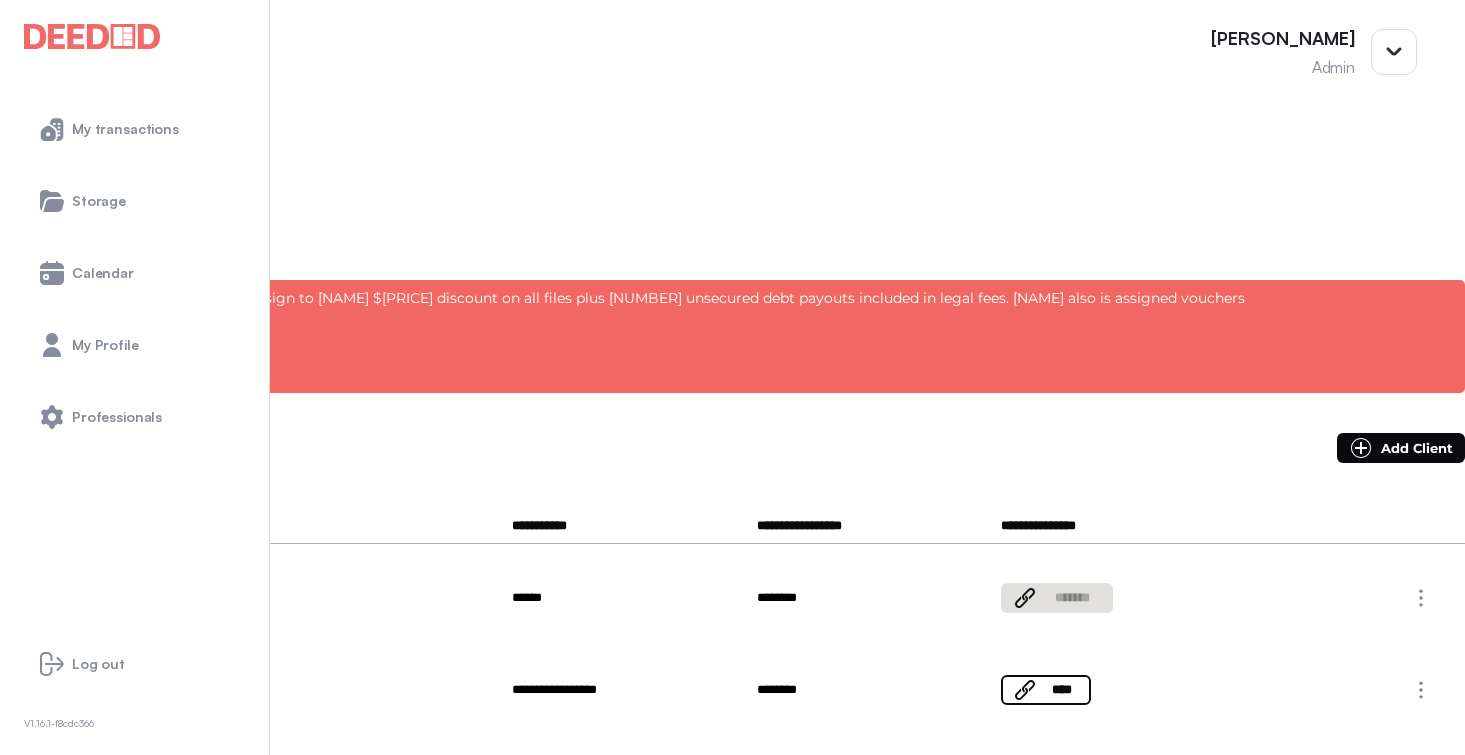 scroll, scrollTop: 216, scrollLeft: 0, axis: vertical 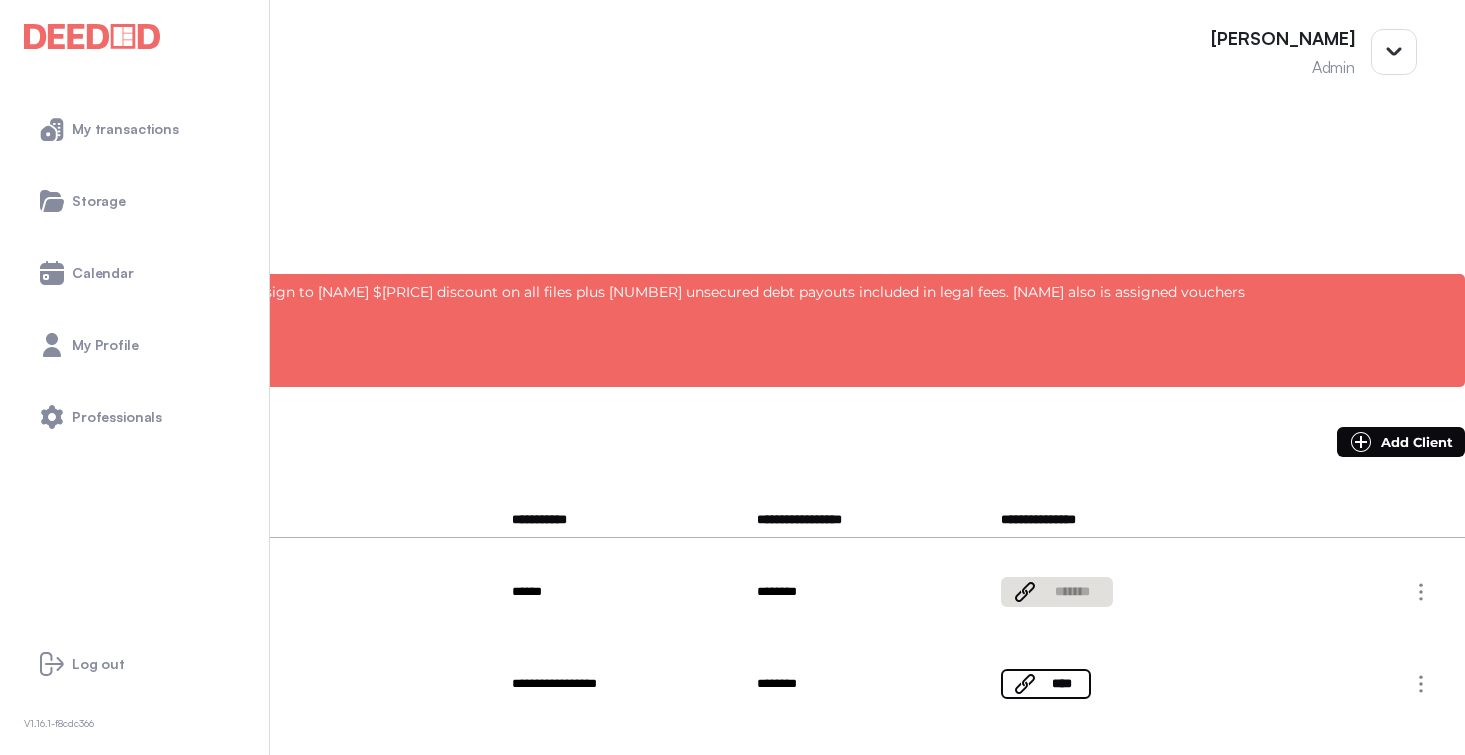 click on "*********" at bounding box center (62, 562) 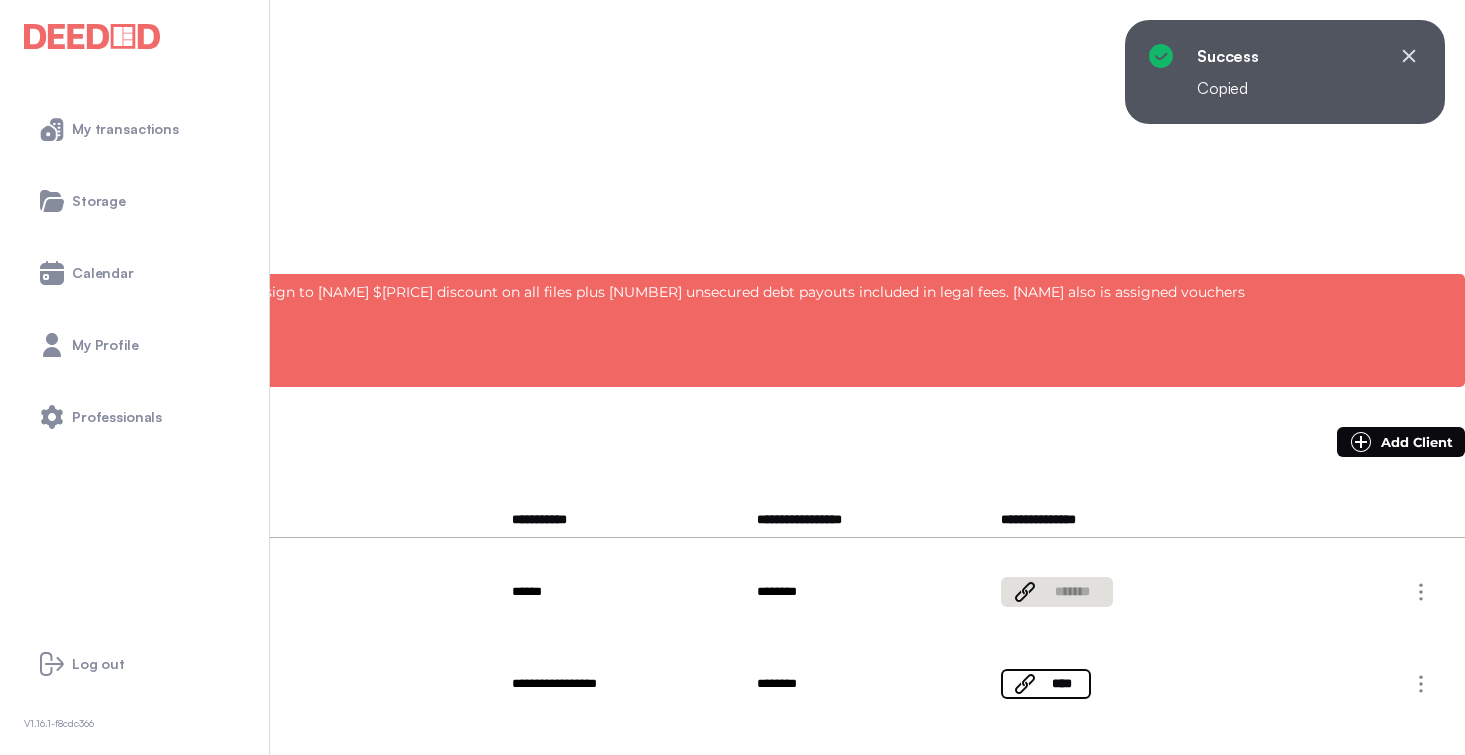 click on "**********" at bounding box center [138, 587] 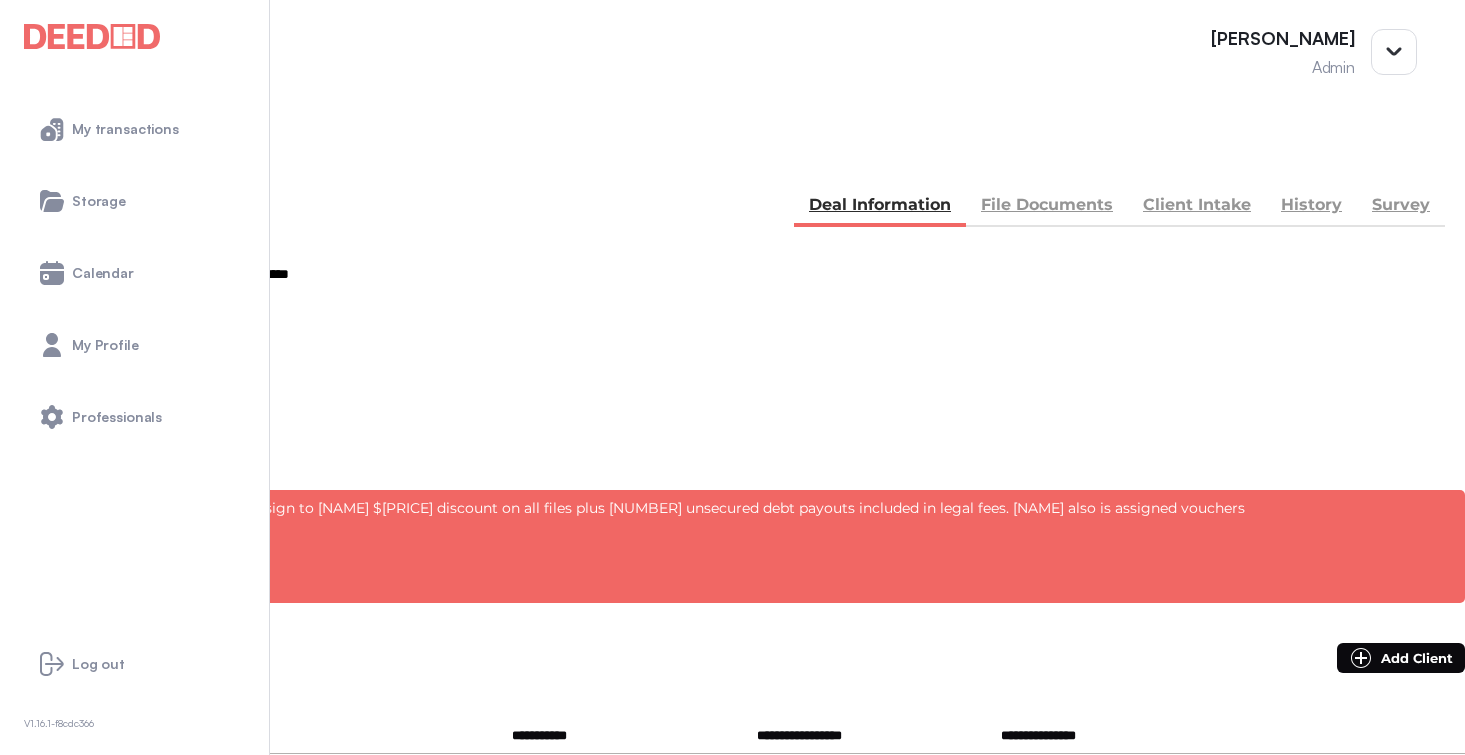 click on "********" at bounding box center [45, 451] 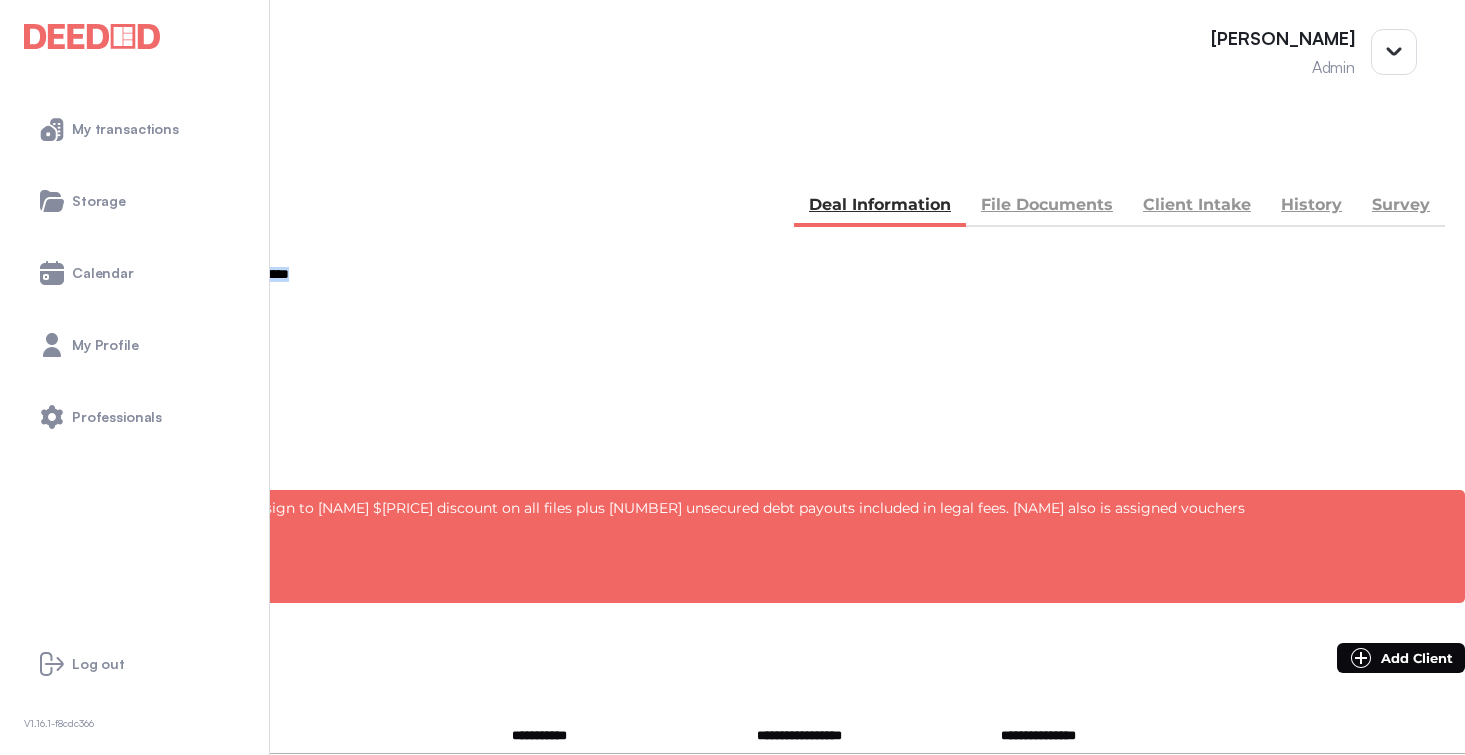 drag, startPoint x: 479, startPoint y: 318, endPoint x: 641, endPoint y: 343, distance: 163.91766 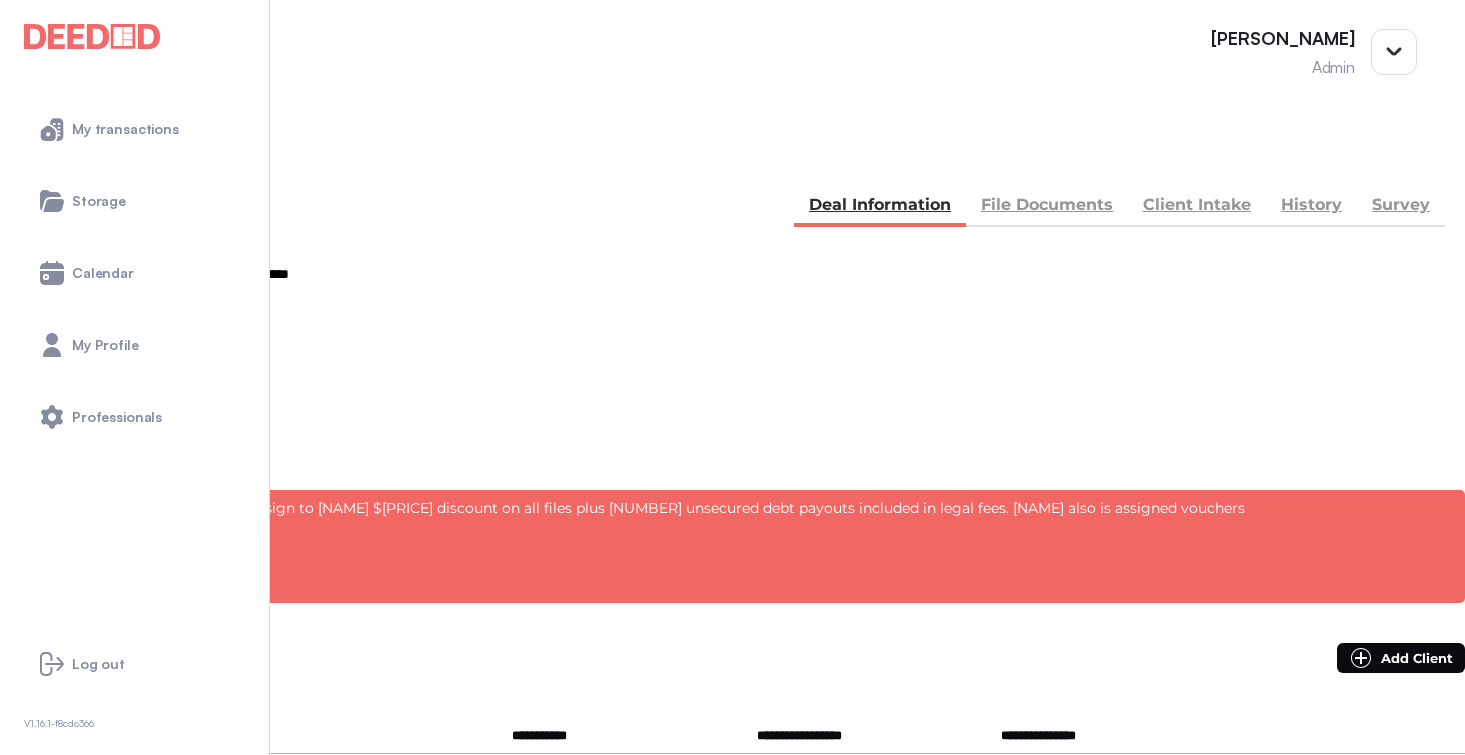 drag, startPoint x: 855, startPoint y: 344, endPoint x: 939, endPoint y: 347, distance: 84.05355 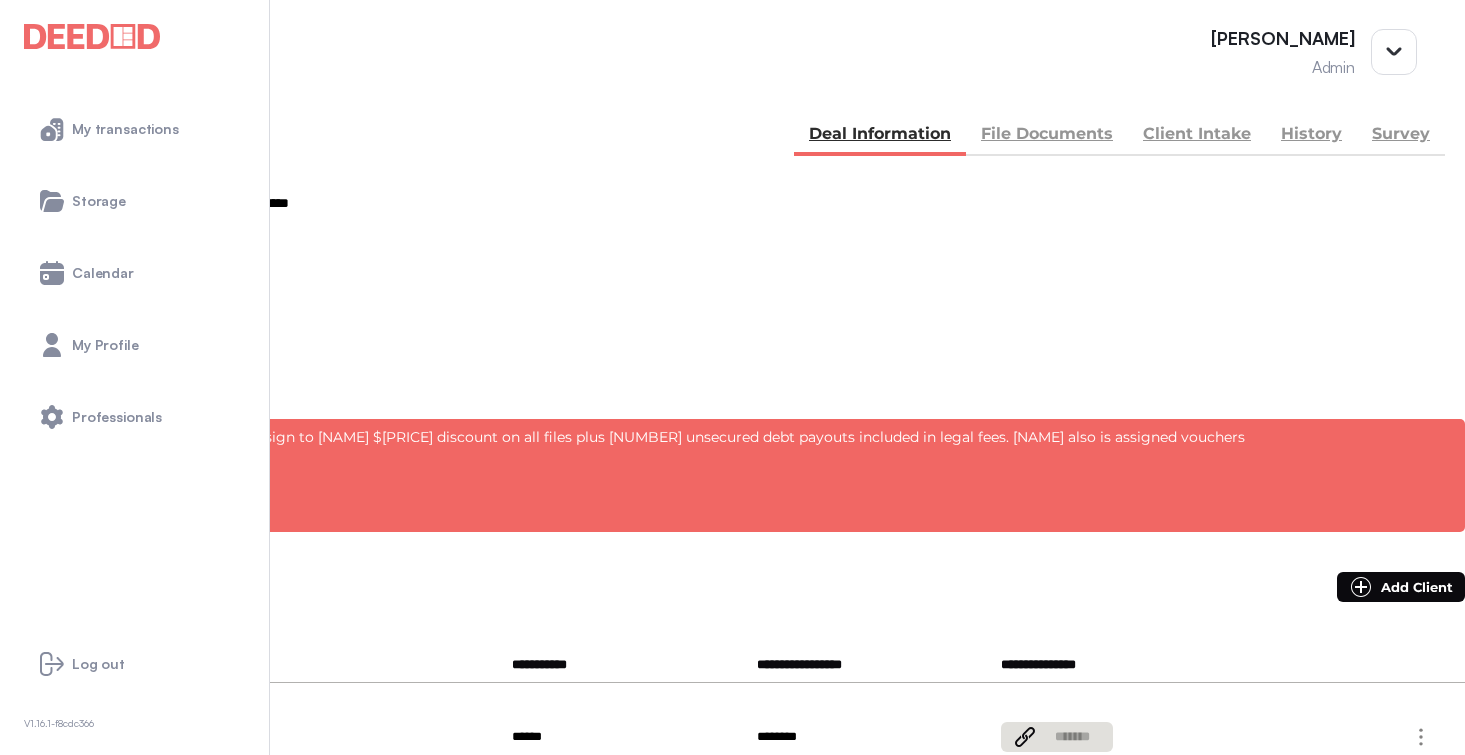 scroll, scrollTop: 0, scrollLeft: 0, axis: both 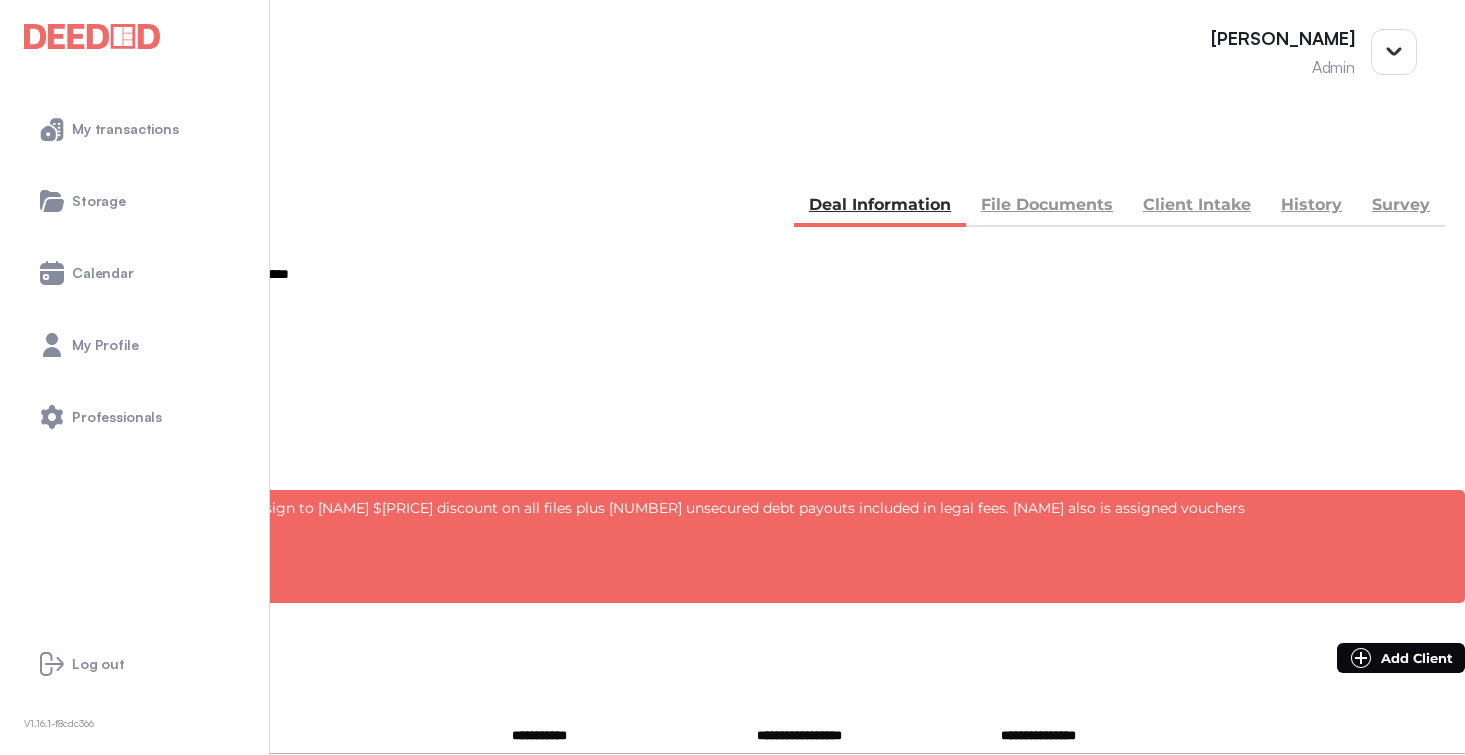 click on "BACK" at bounding box center (70, 155) 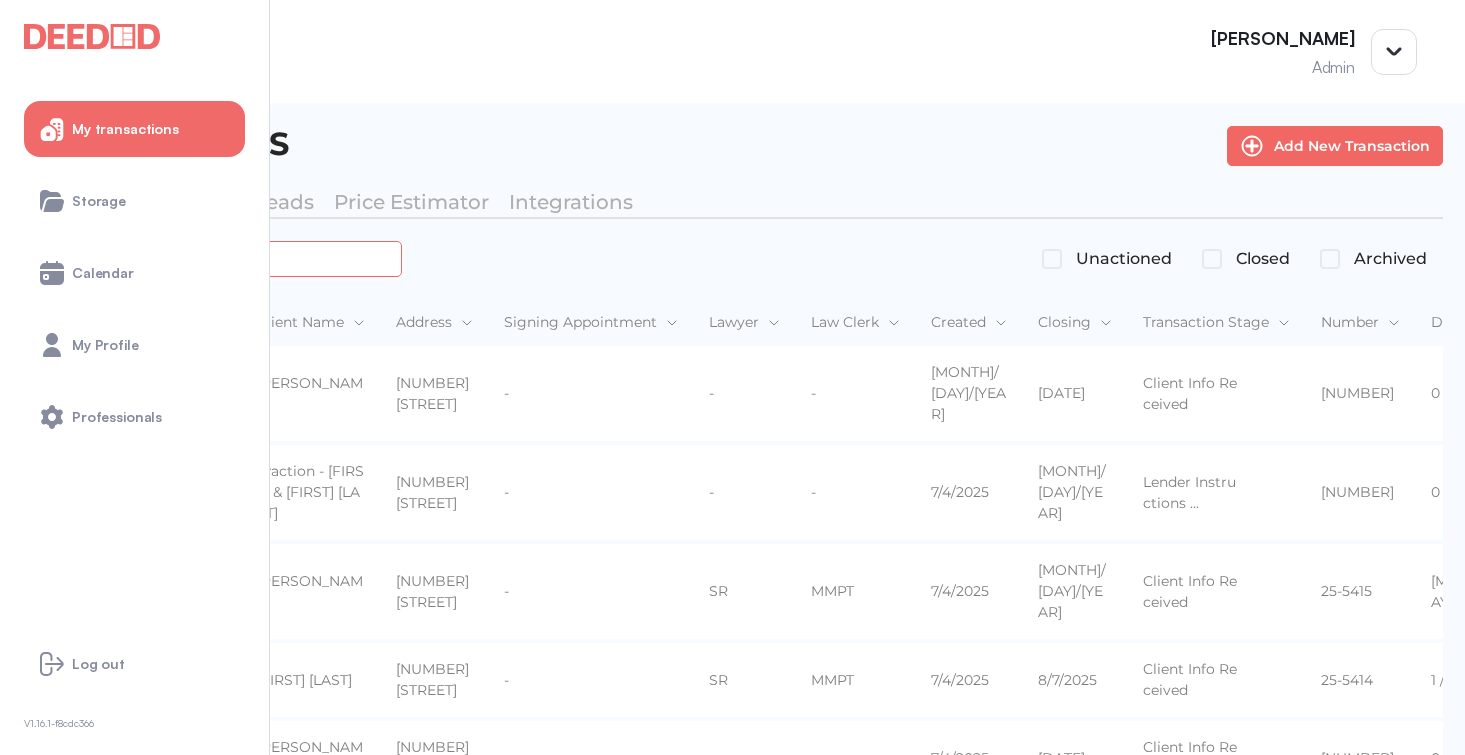 click at bounding box center [224, 258] 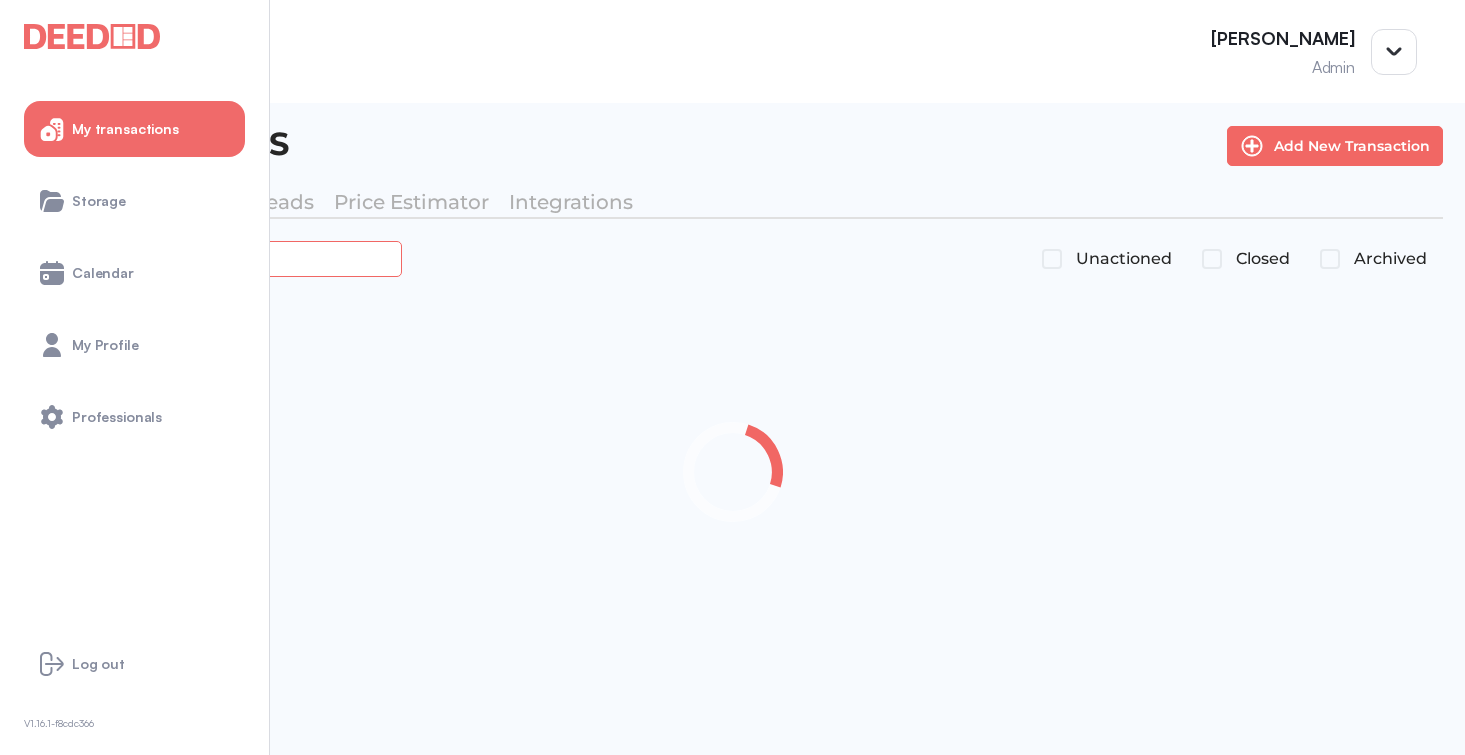 type on "*******" 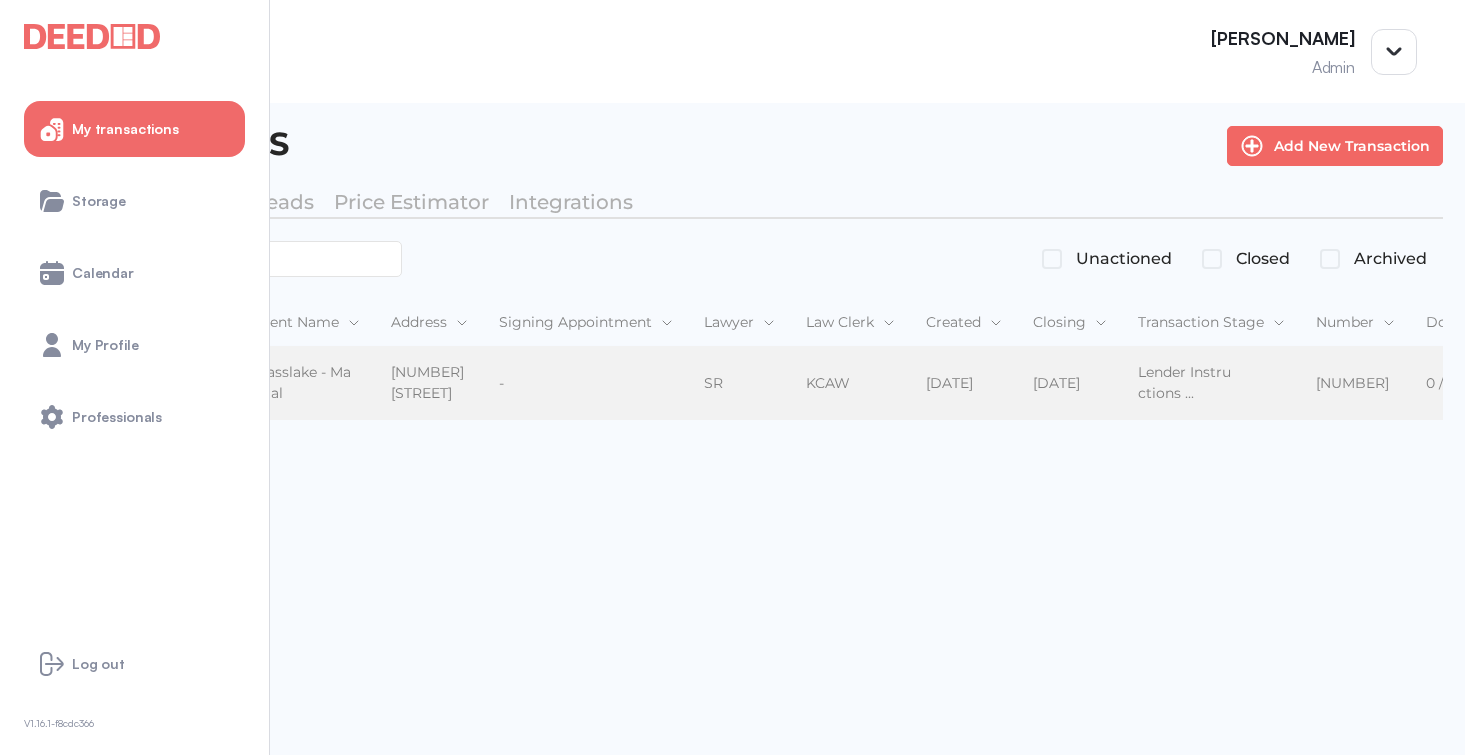 click on "Glasslake - Mangal Glasslake - Mangal" at bounding box center (305, 384) 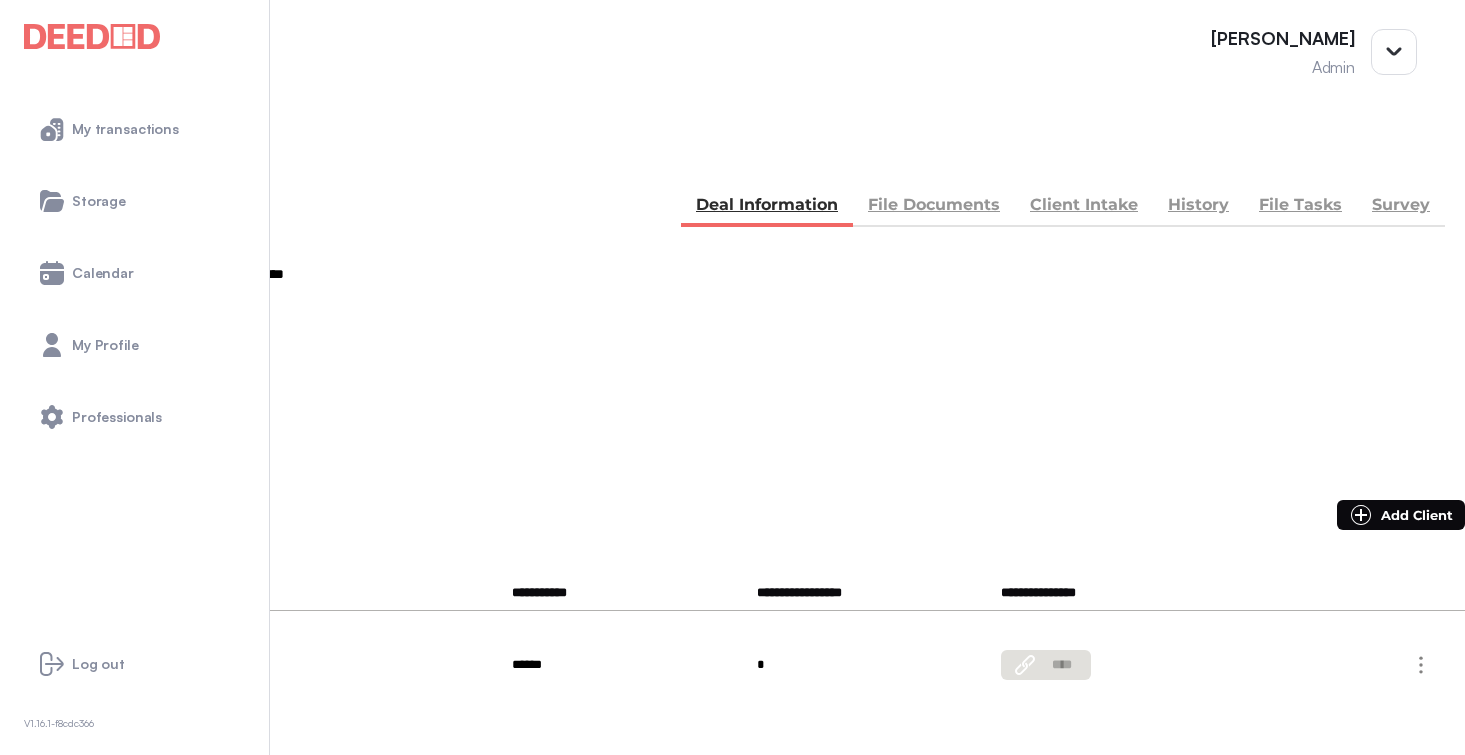 click on "**********" at bounding box center [97, 635] 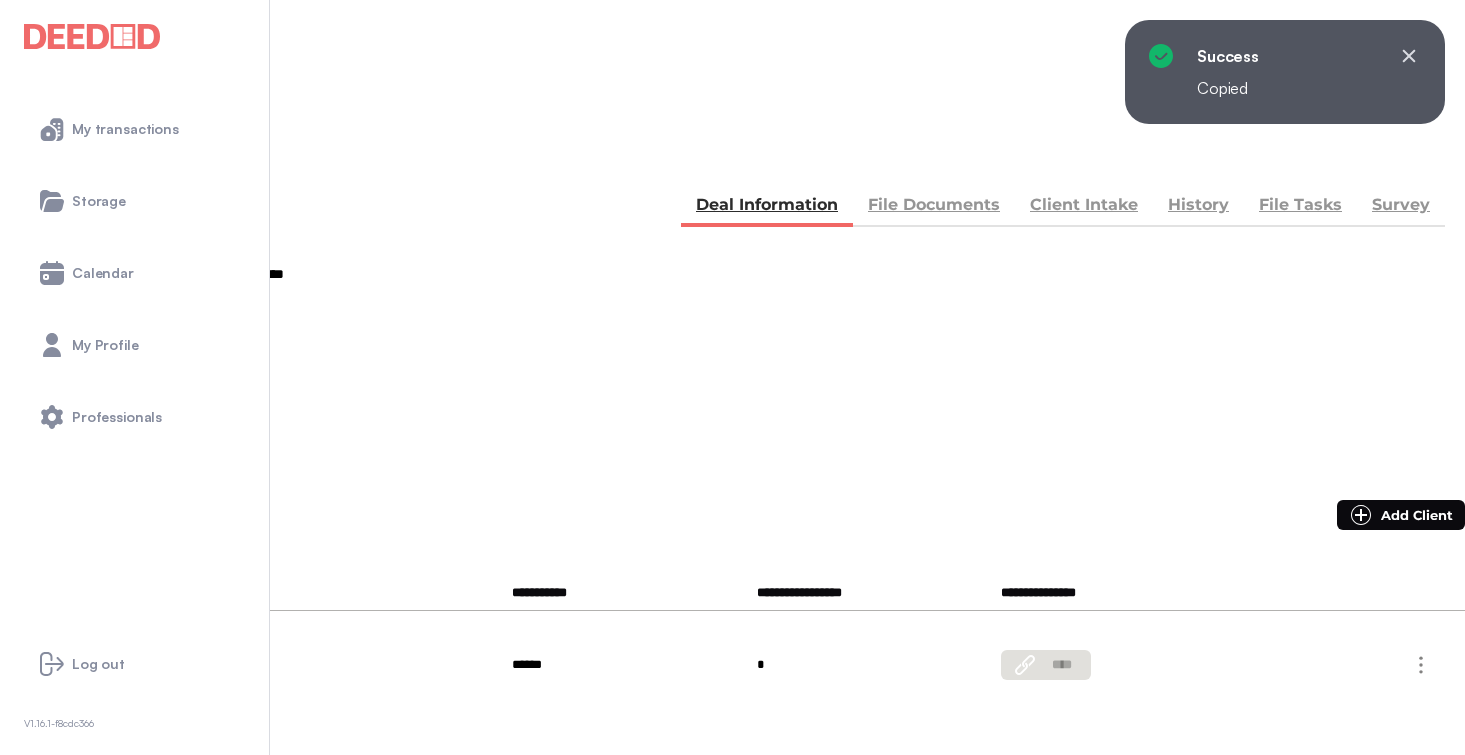 click on "**********" at bounding box center [122, 660] 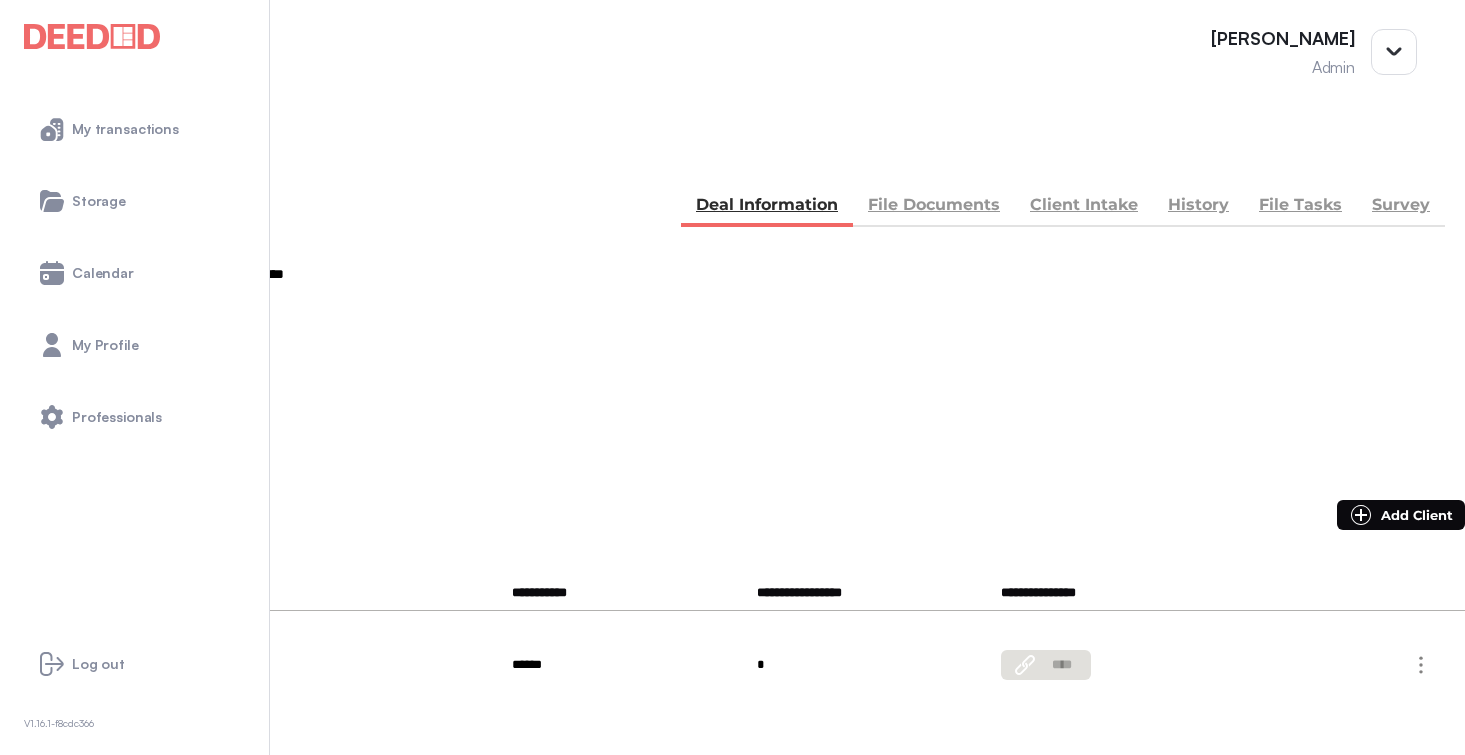 click on "**********" at bounding box center [92, 686] 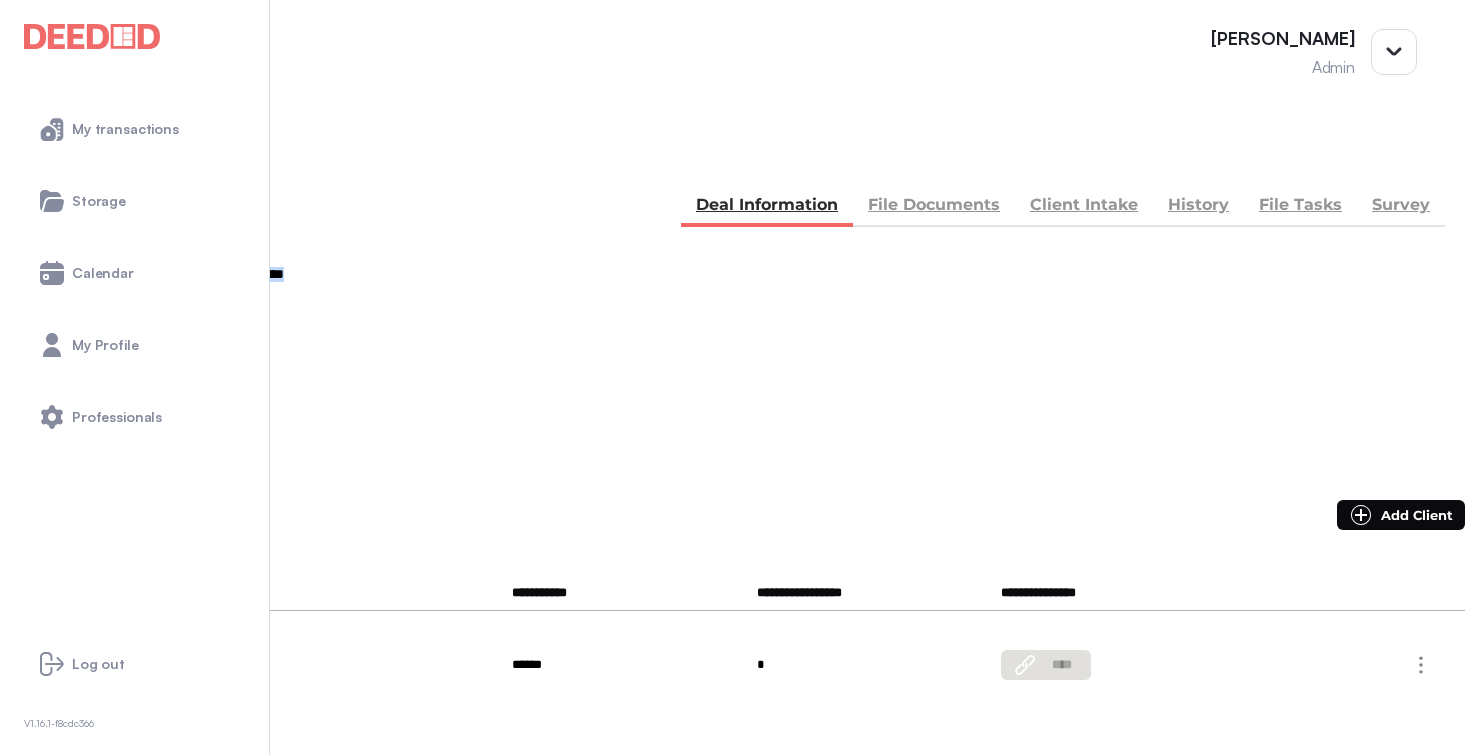 drag, startPoint x: 481, startPoint y: 312, endPoint x: 590, endPoint y: 337, distance: 111.83023 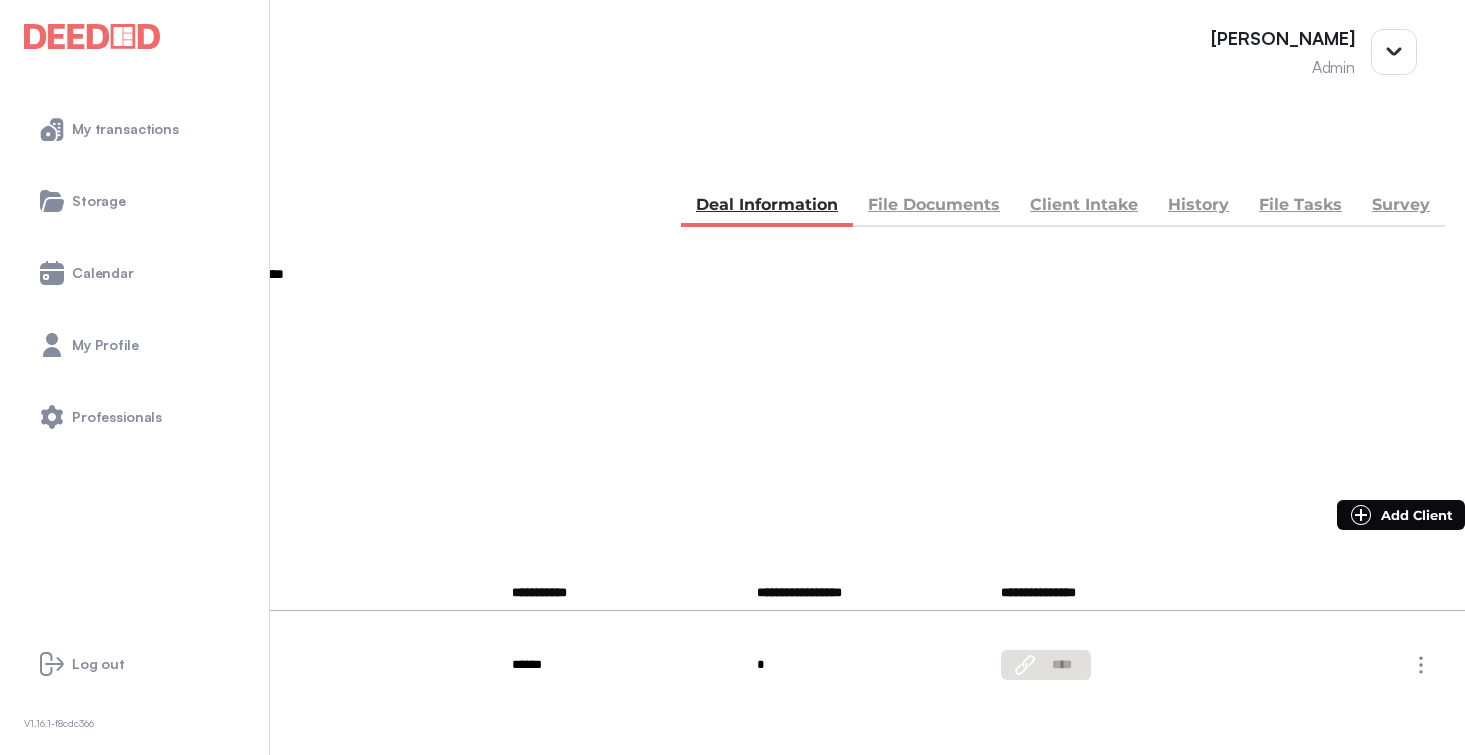 drag, startPoint x: 878, startPoint y: 347, endPoint x: 937, endPoint y: 344, distance: 59.07622 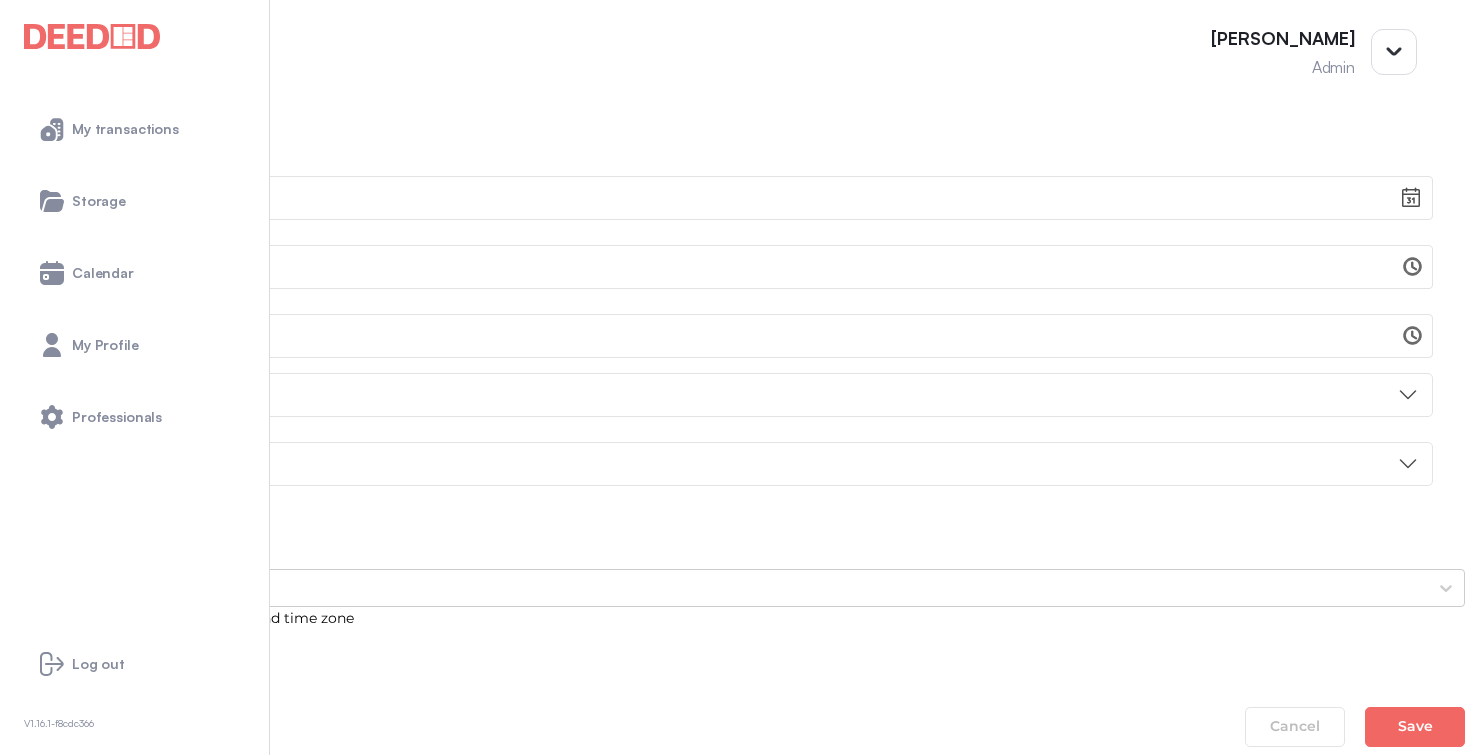 scroll, scrollTop: 0, scrollLeft: 0, axis: both 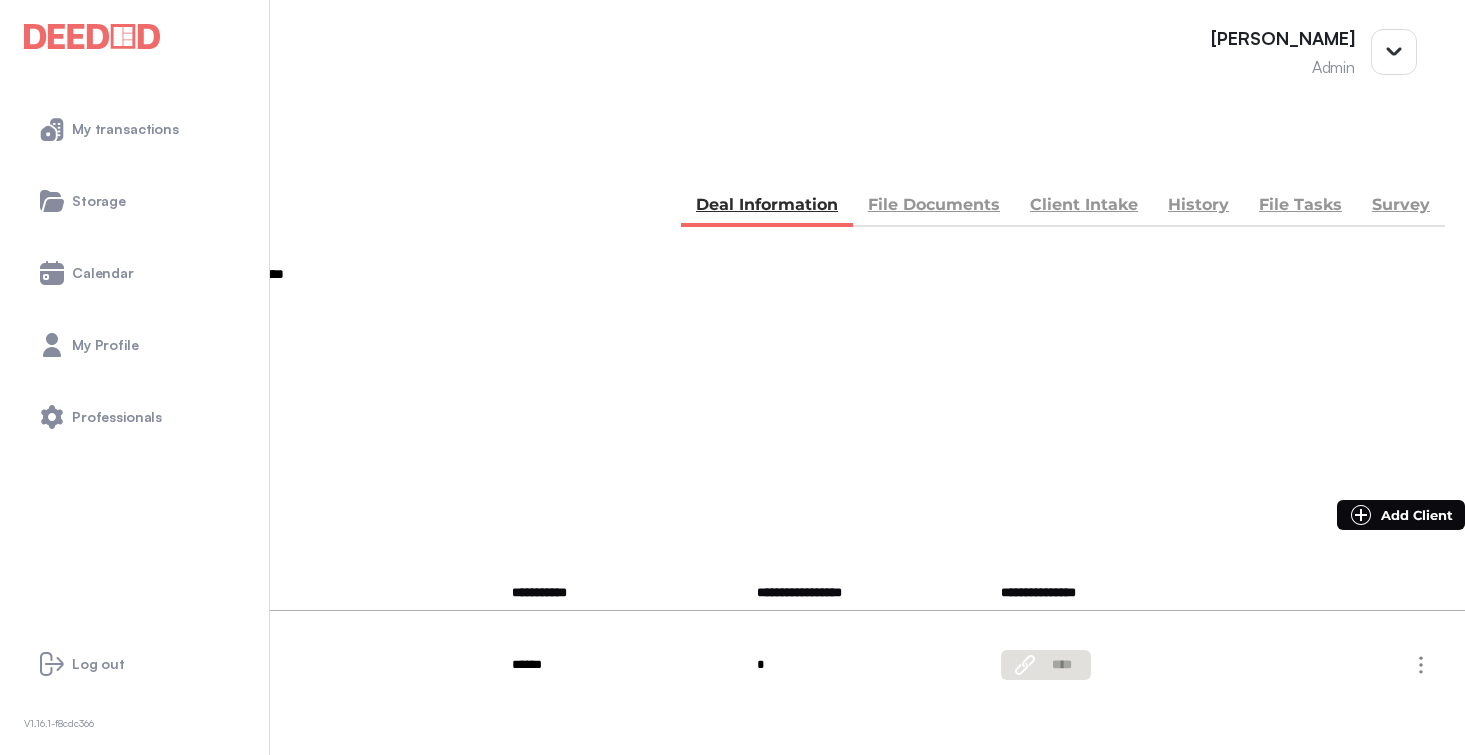 click at bounding box center [36, 155] 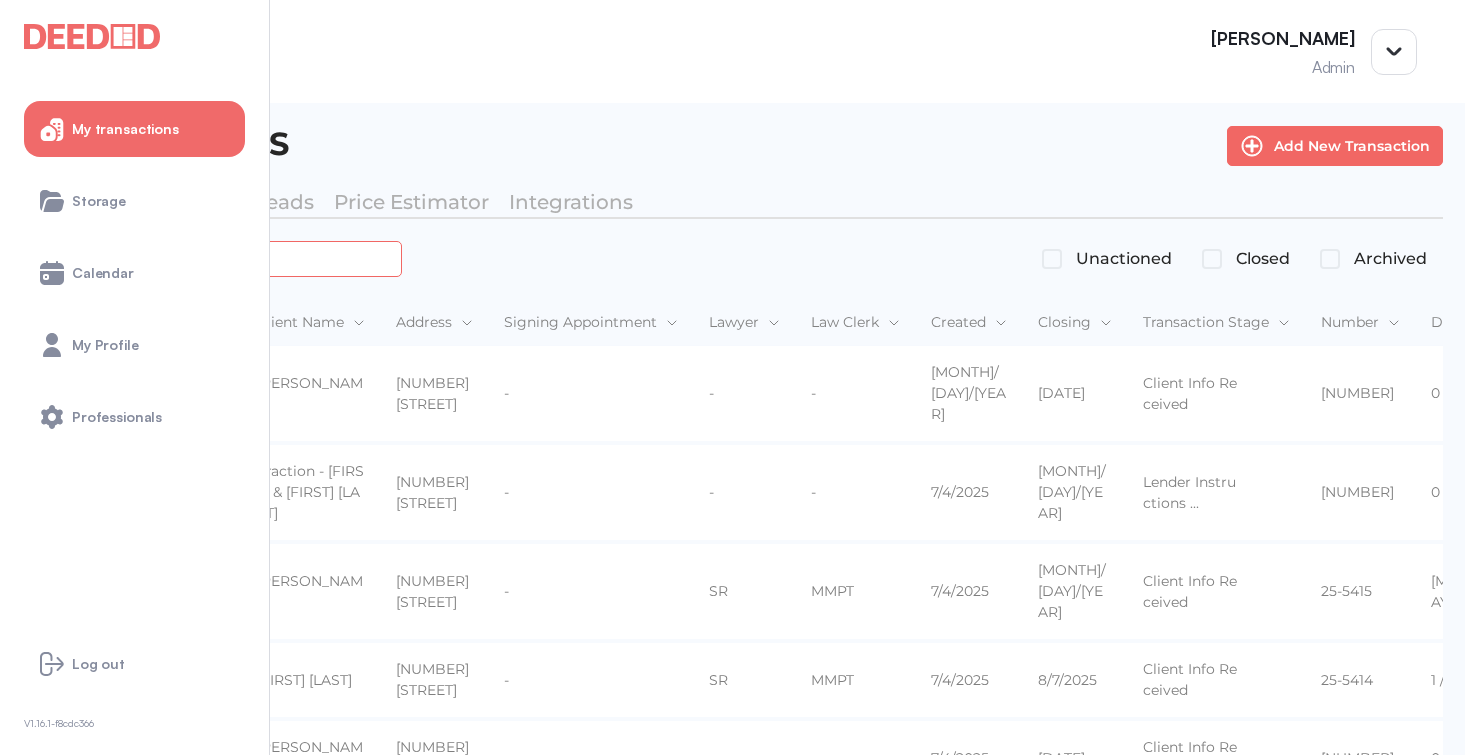 click at bounding box center (224, 258) 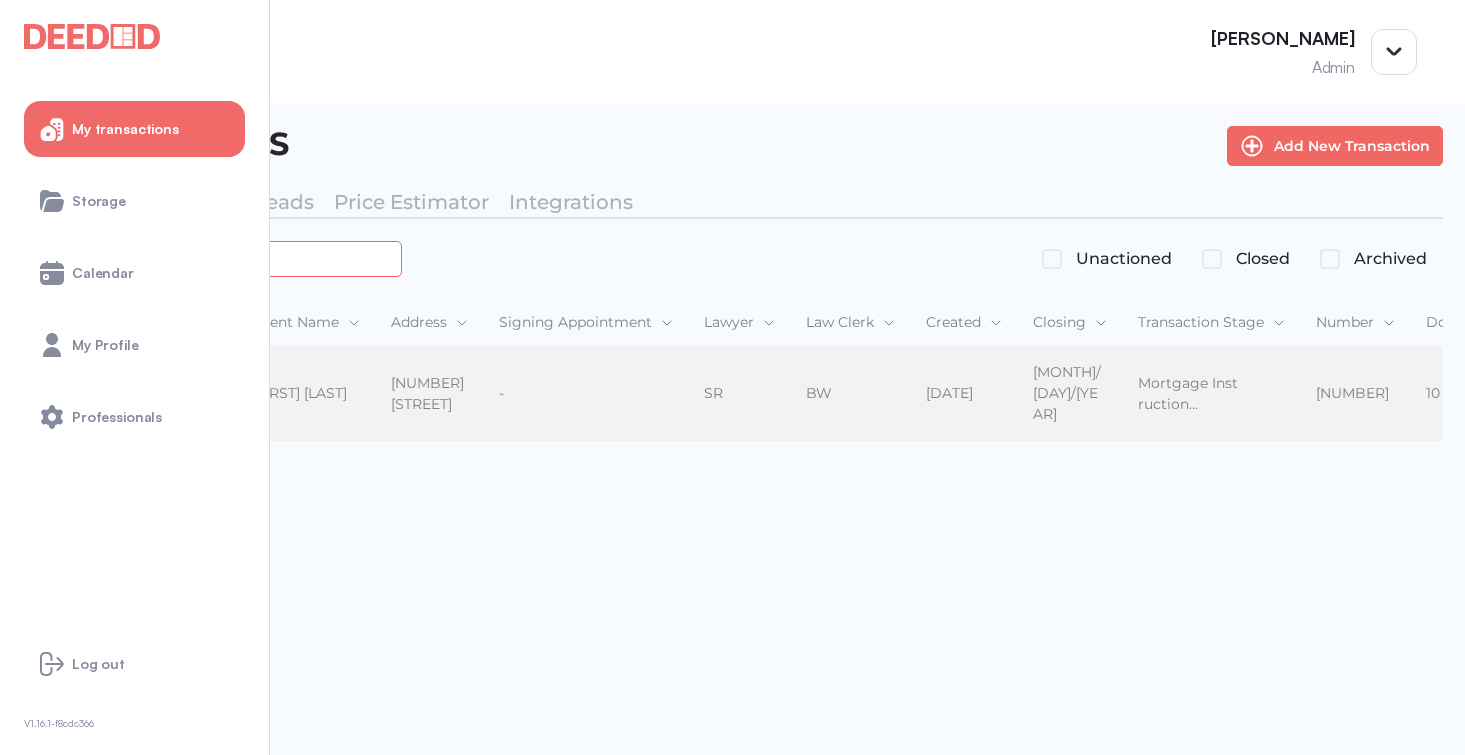 type on "*******" 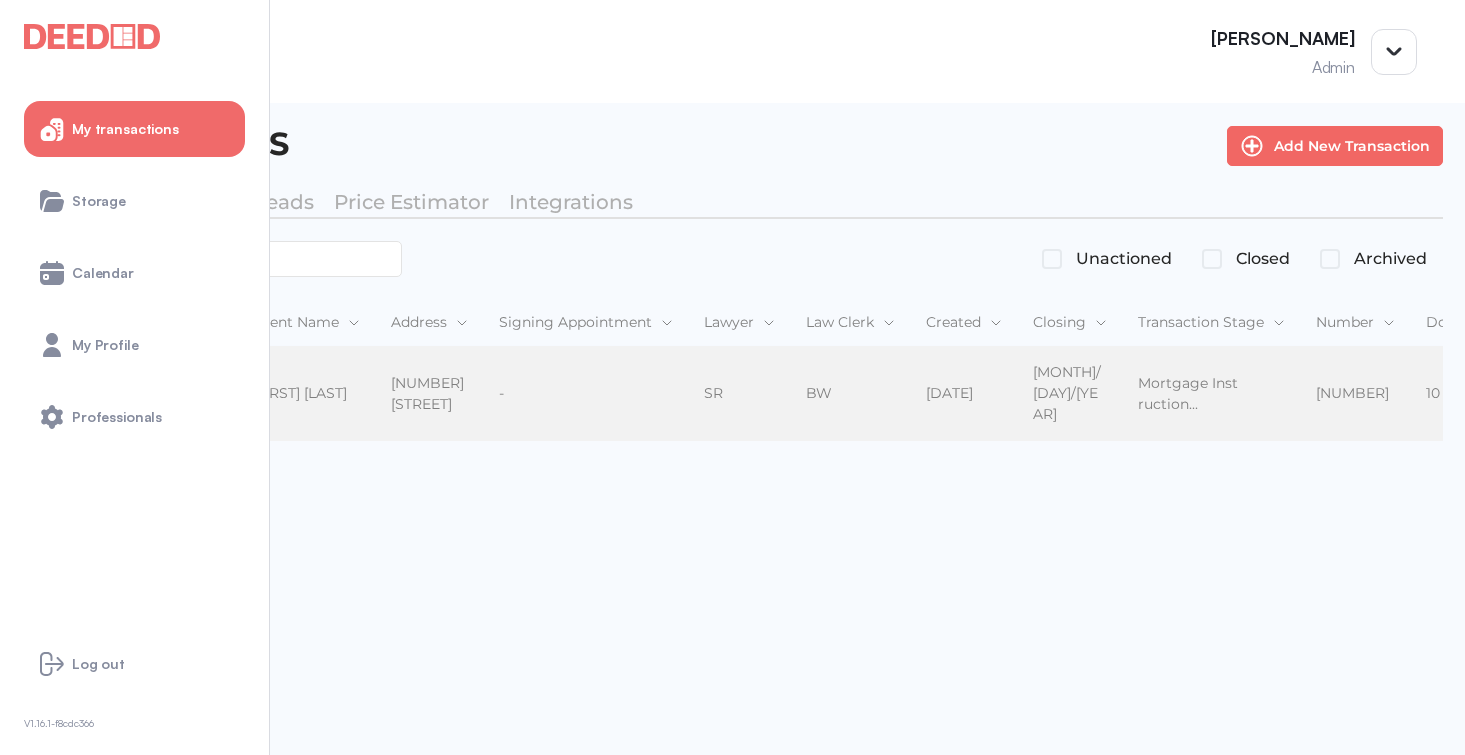 click on "[FIRST] [LAST] [FIRST] [LAST]" at bounding box center (305, 394) 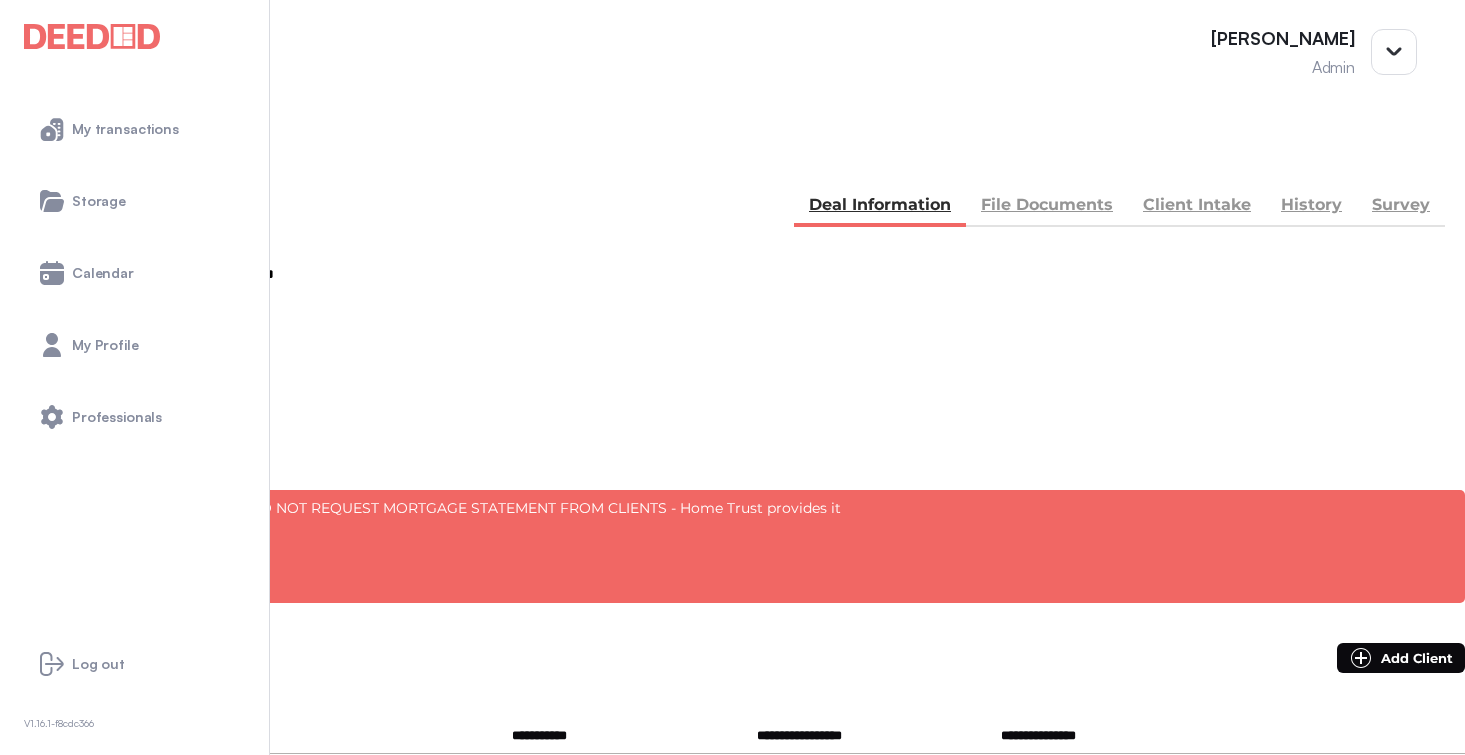 click on "**********" at bounding box center (79, 778) 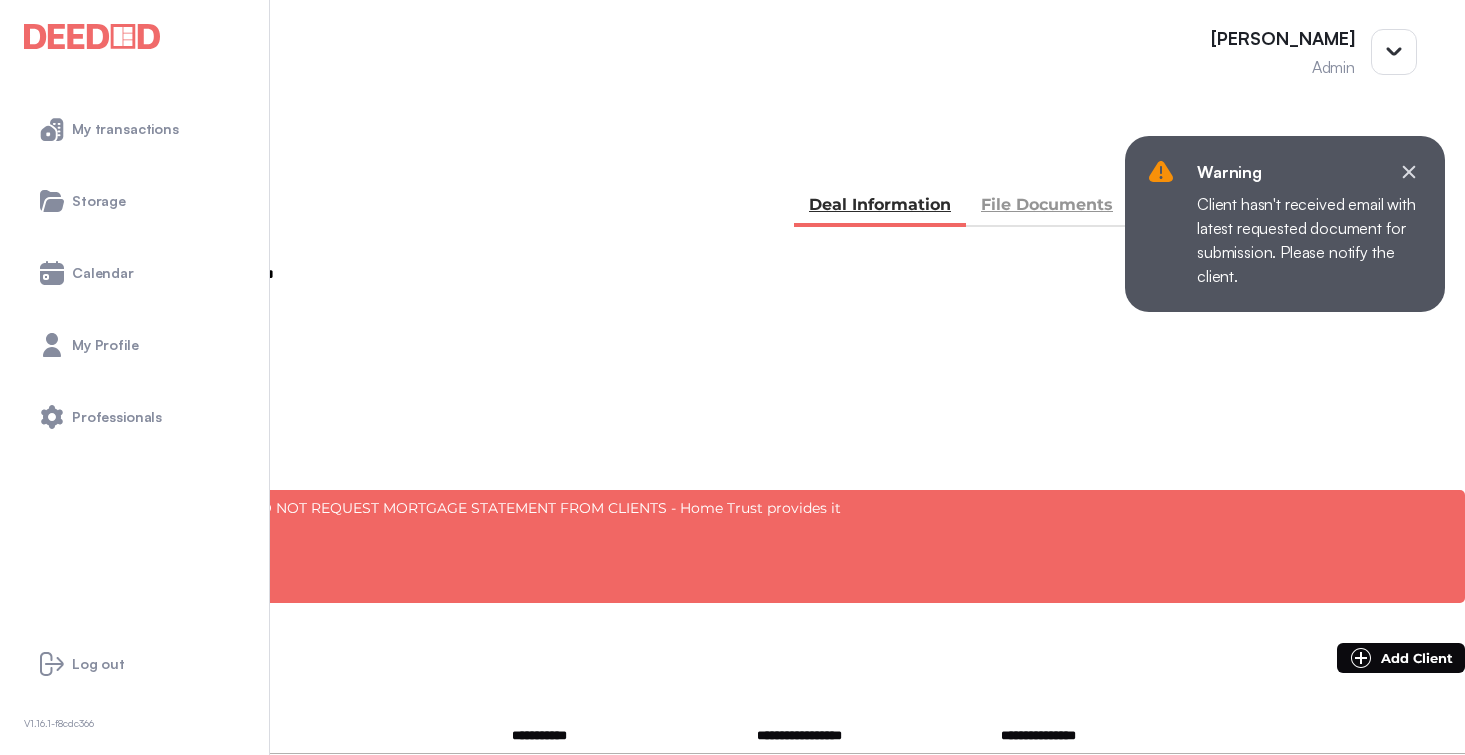 click on "**********" at bounding box center (114, 803) 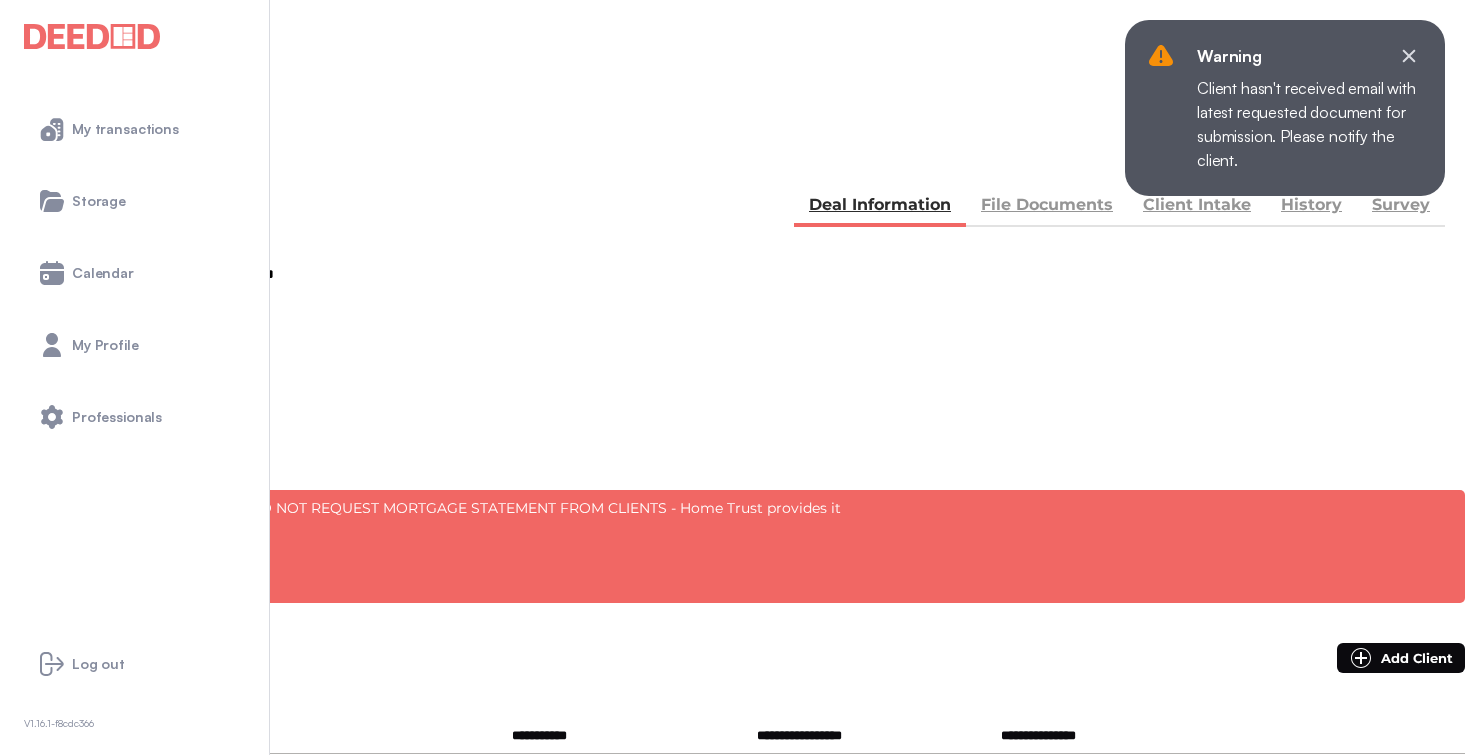 click on "**********" at bounding box center [83, 829] 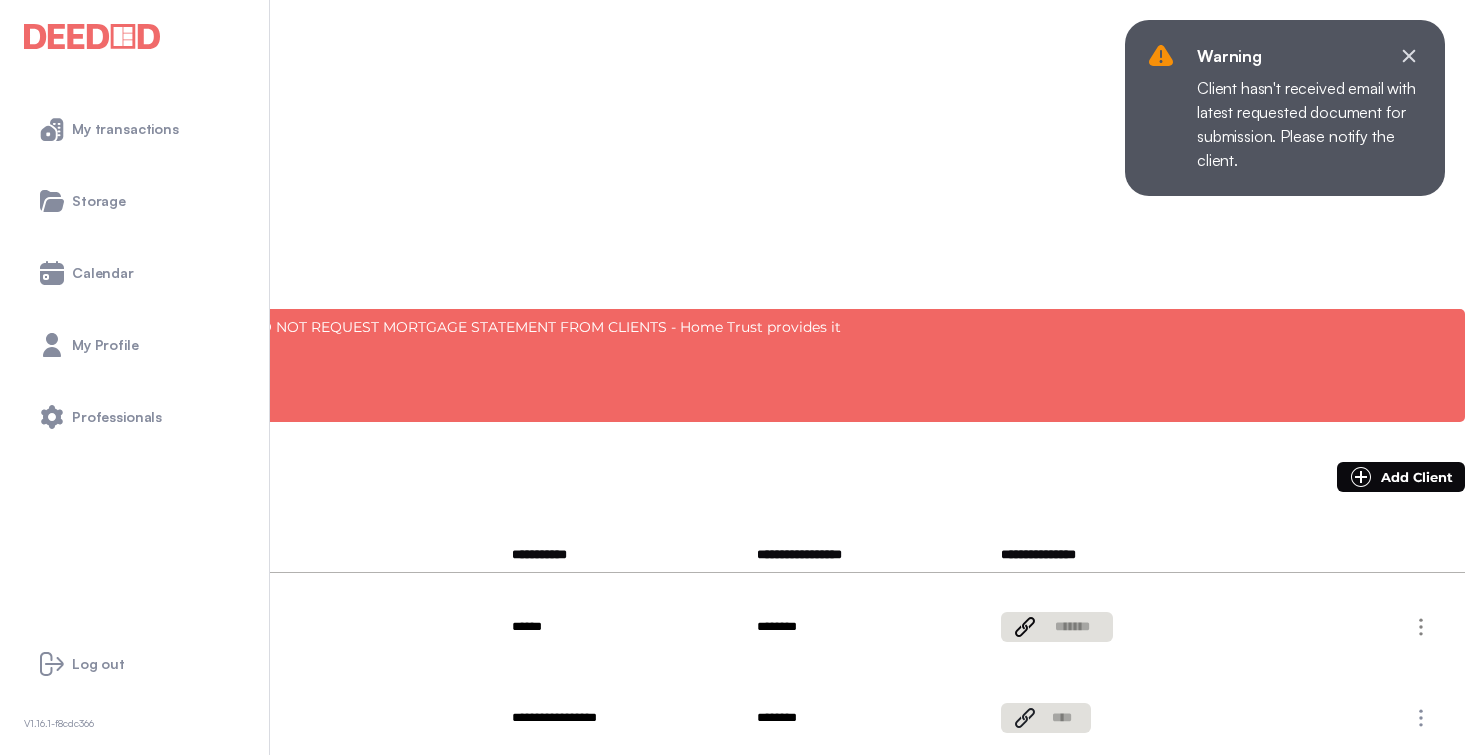 scroll, scrollTop: 184, scrollLeft: 0, axis: vertical 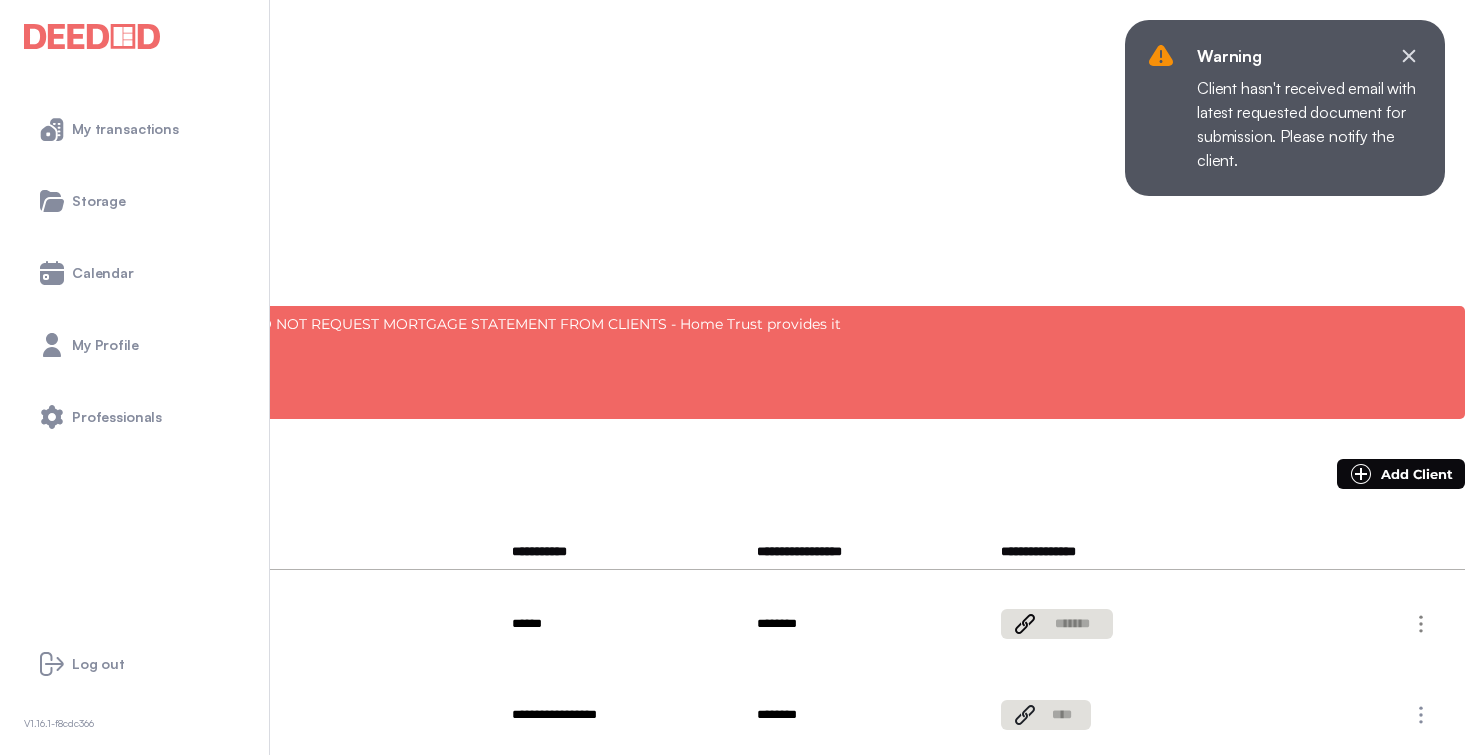 click on "**********" at bounding box center (86, 686) 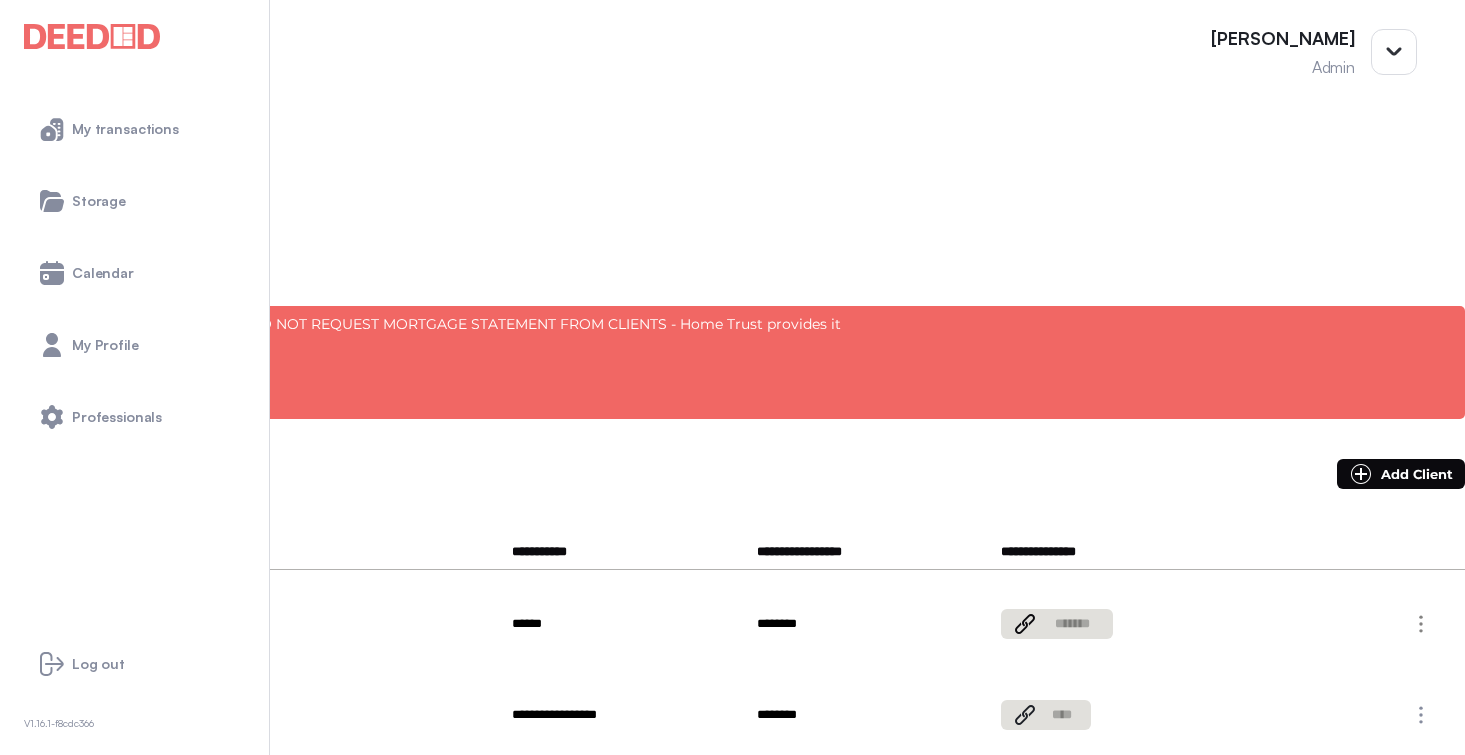 click on "**********" at bounding box center (83, 735) 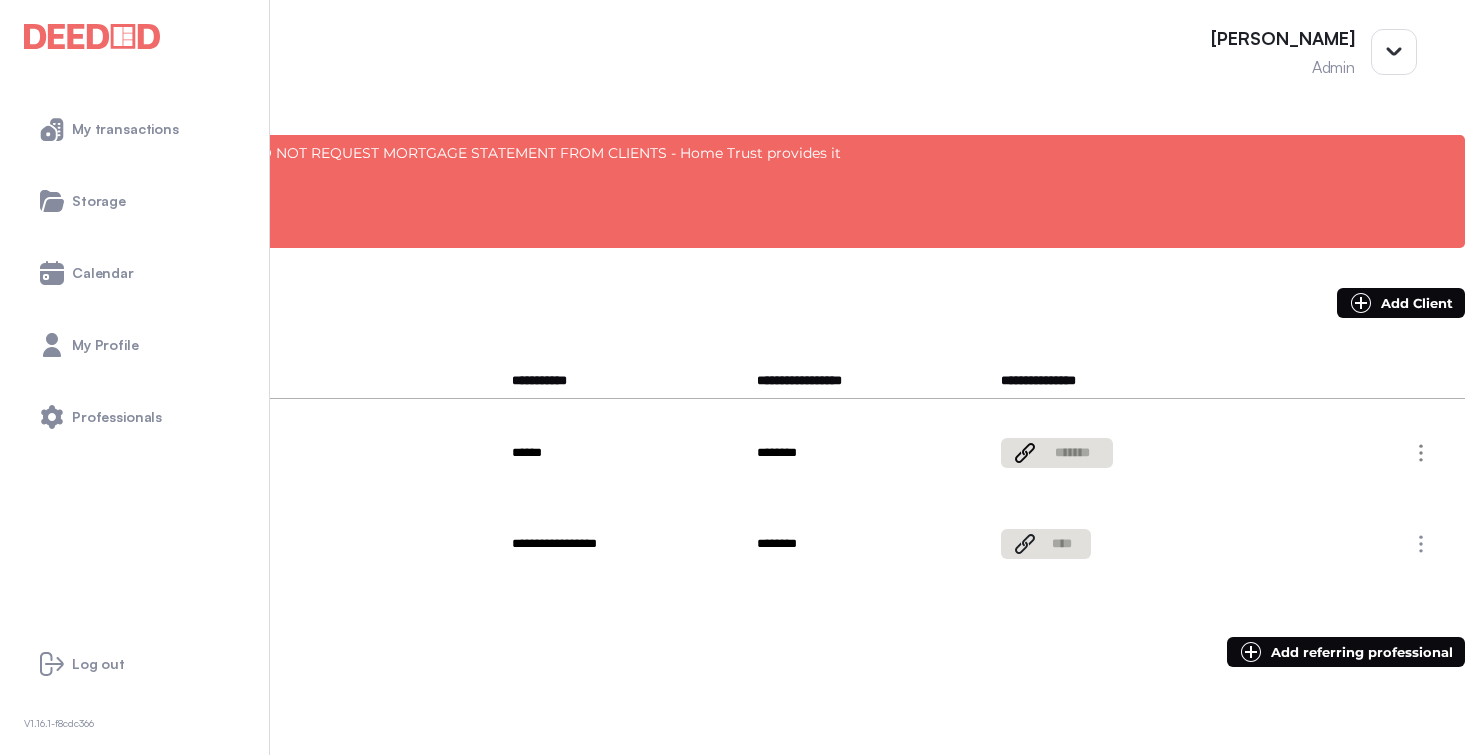 scroll, scrollTop: 0, scrollLeft: 0, axis: both 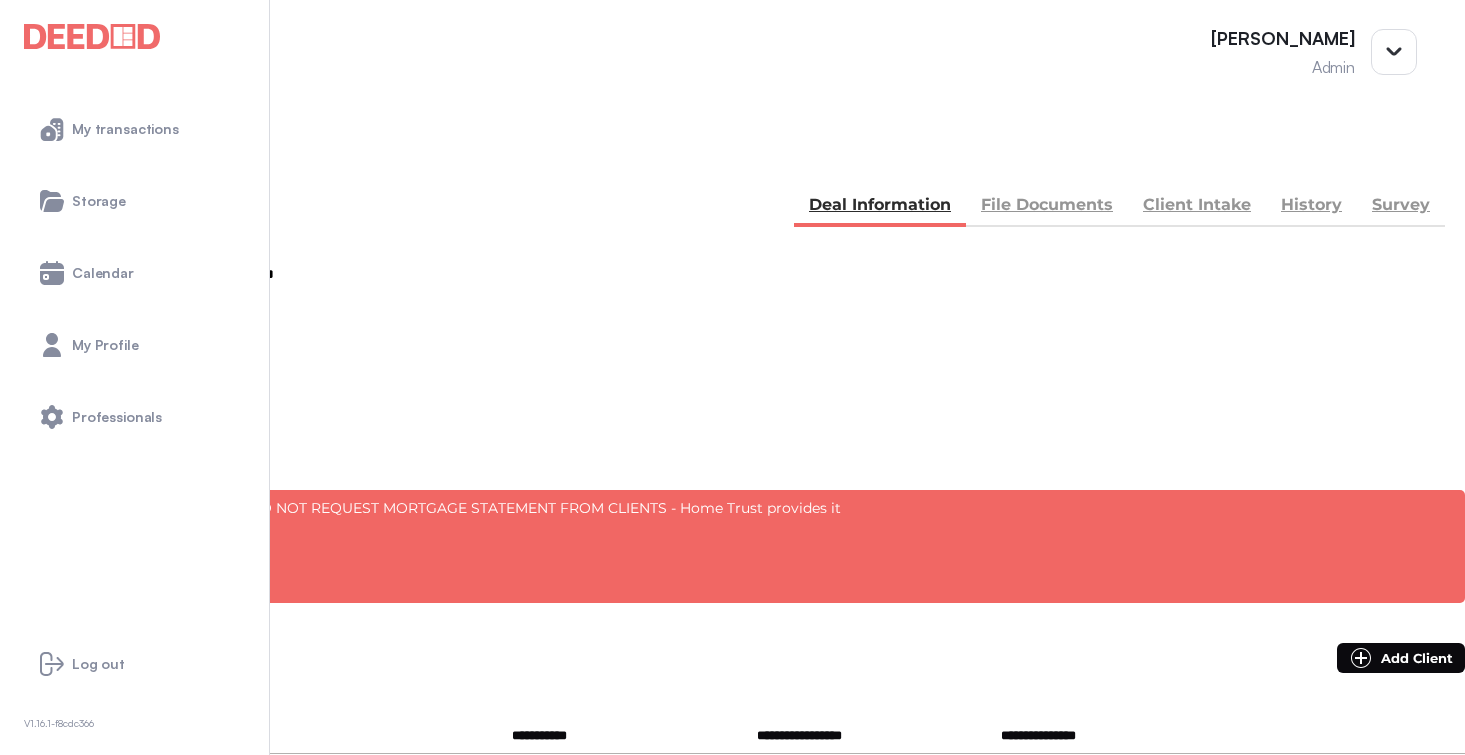 click on "BACK" at bounding box center (90, 155) 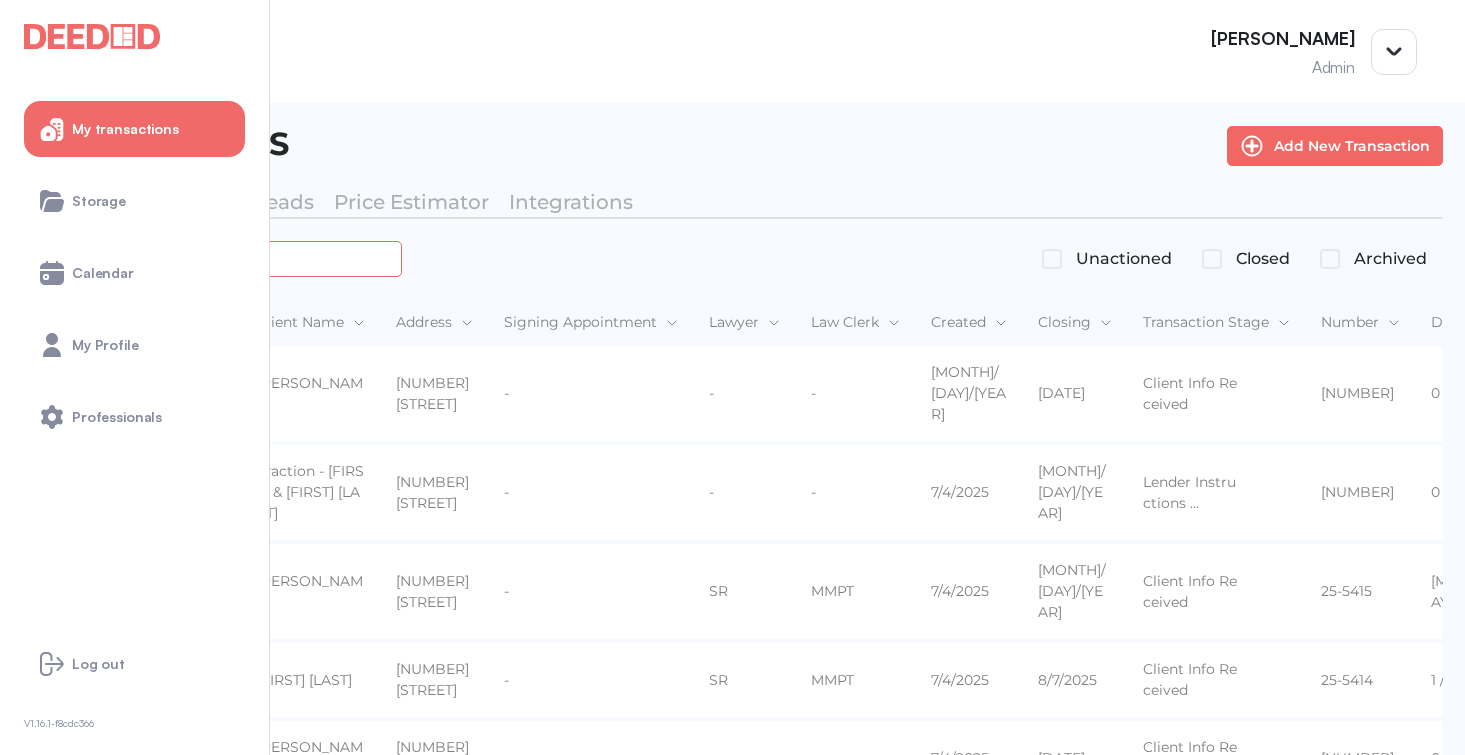 click at bounding box center [224, 258] 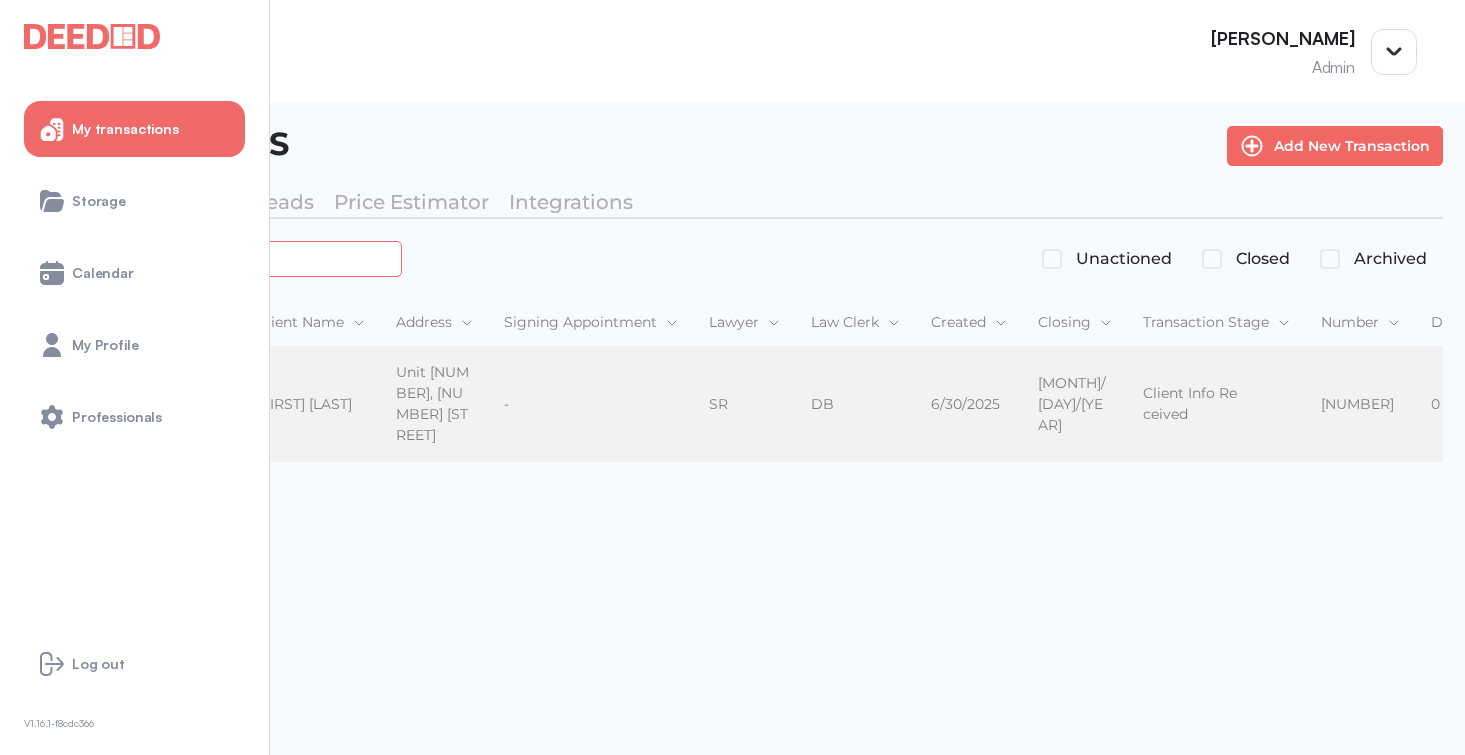 type on "*******" 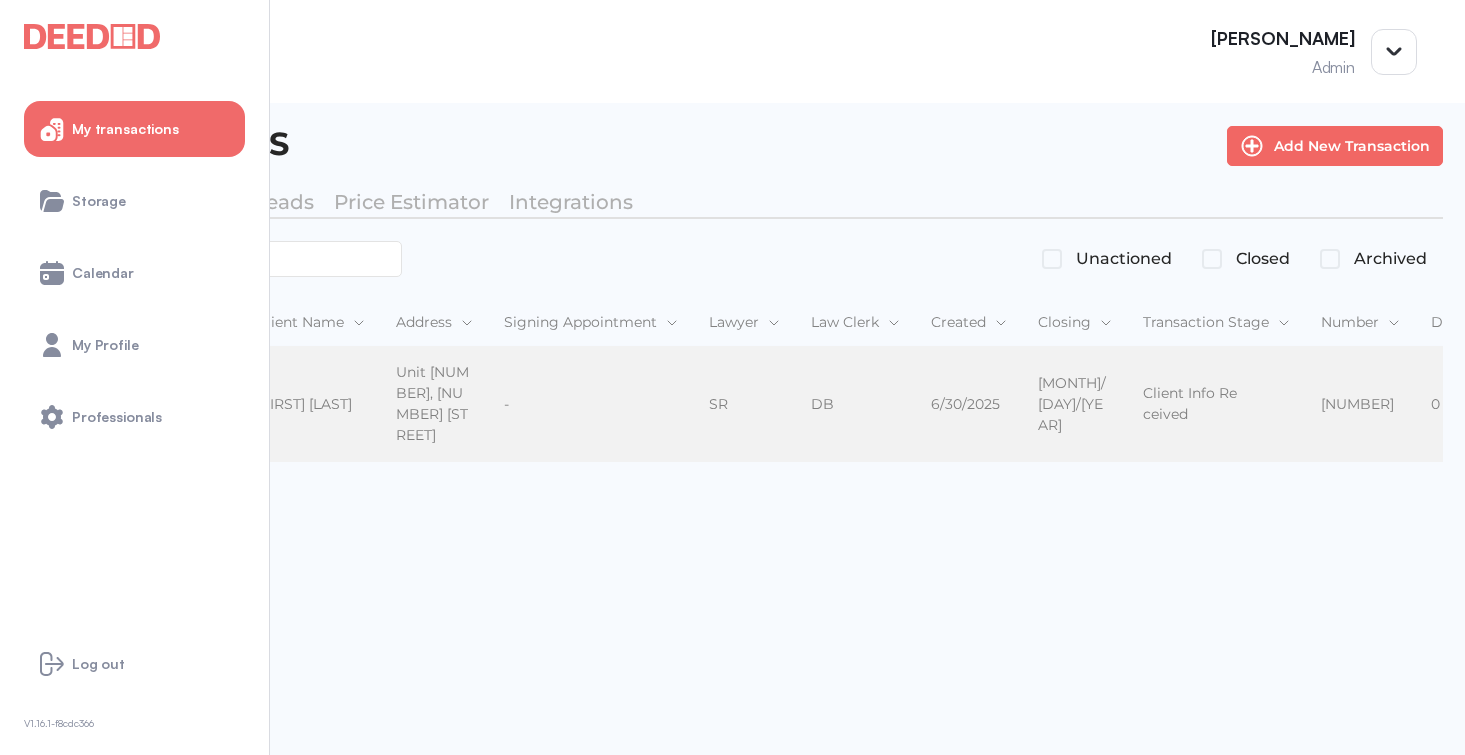 click on "[FIRST] [LAST] [FIRST] [LAST]" at bounding box center [310, 405] 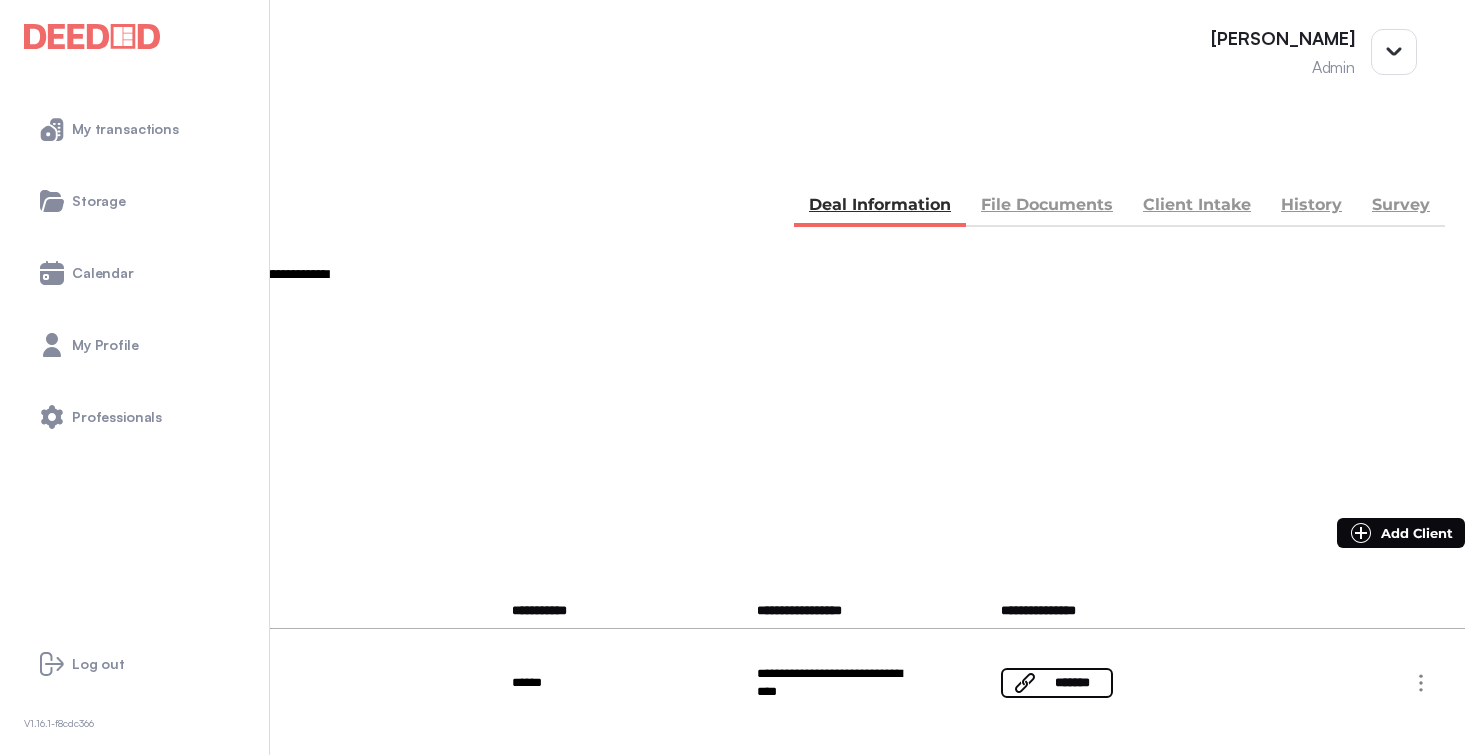 click on "**********" at bounding box center (86, 653) 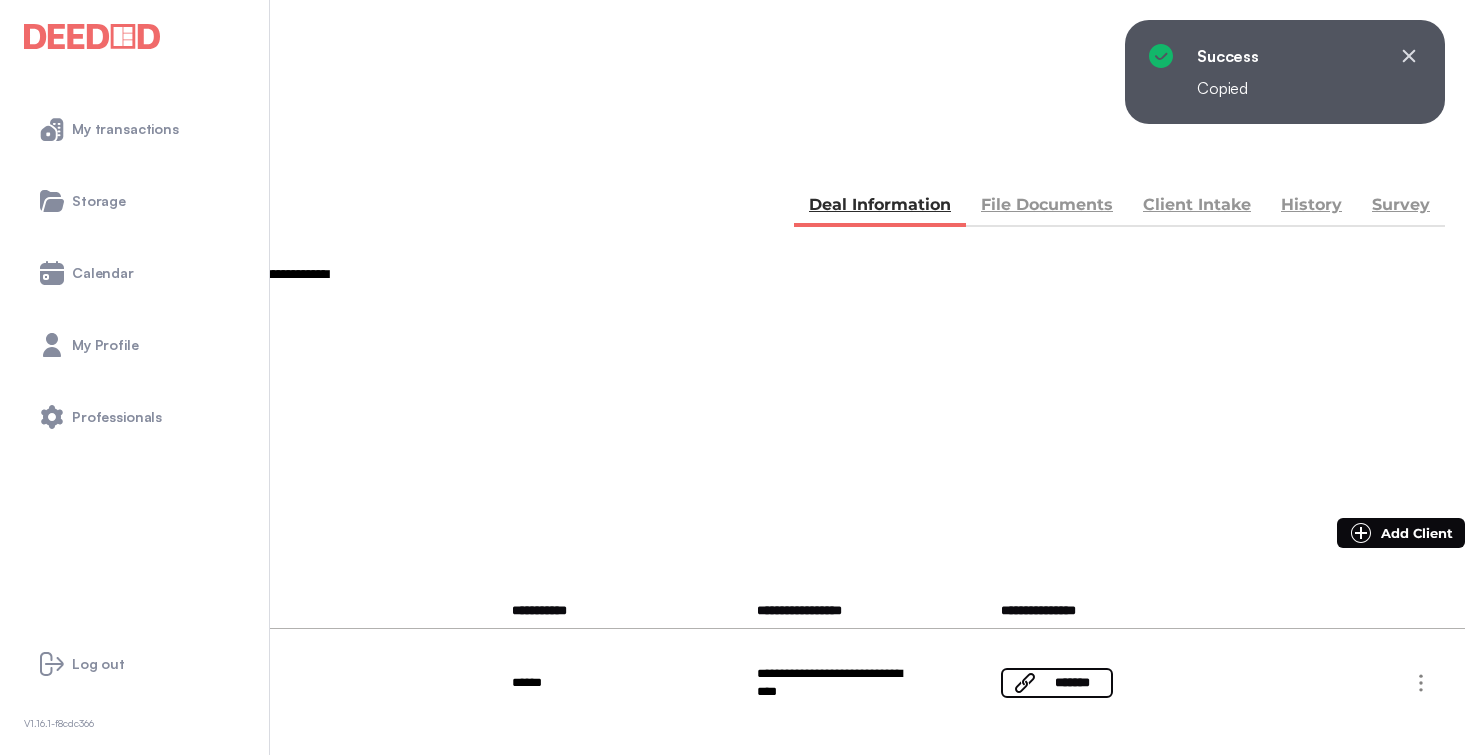 click on "**********" at bounding box center [256, 682] 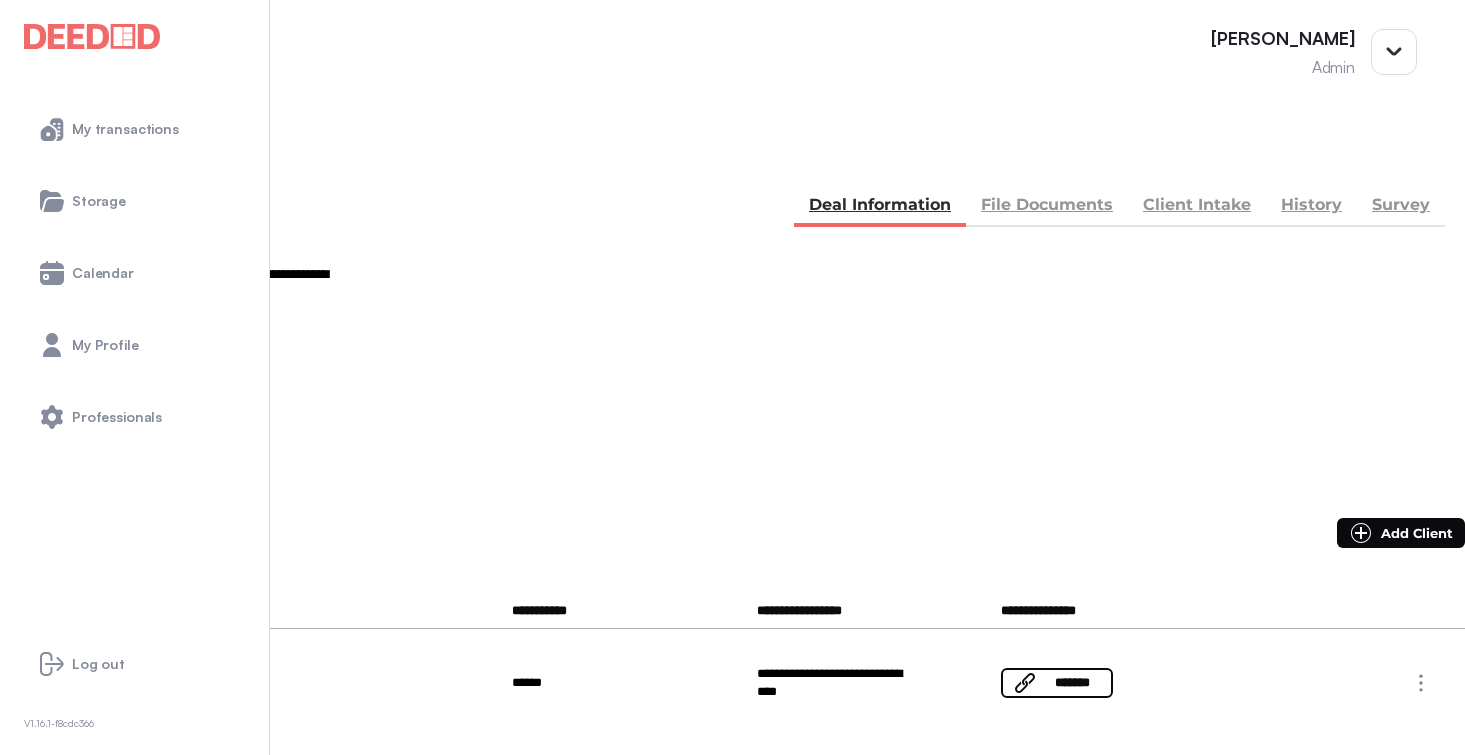 click on "**********" at bounding box center [256, 682] 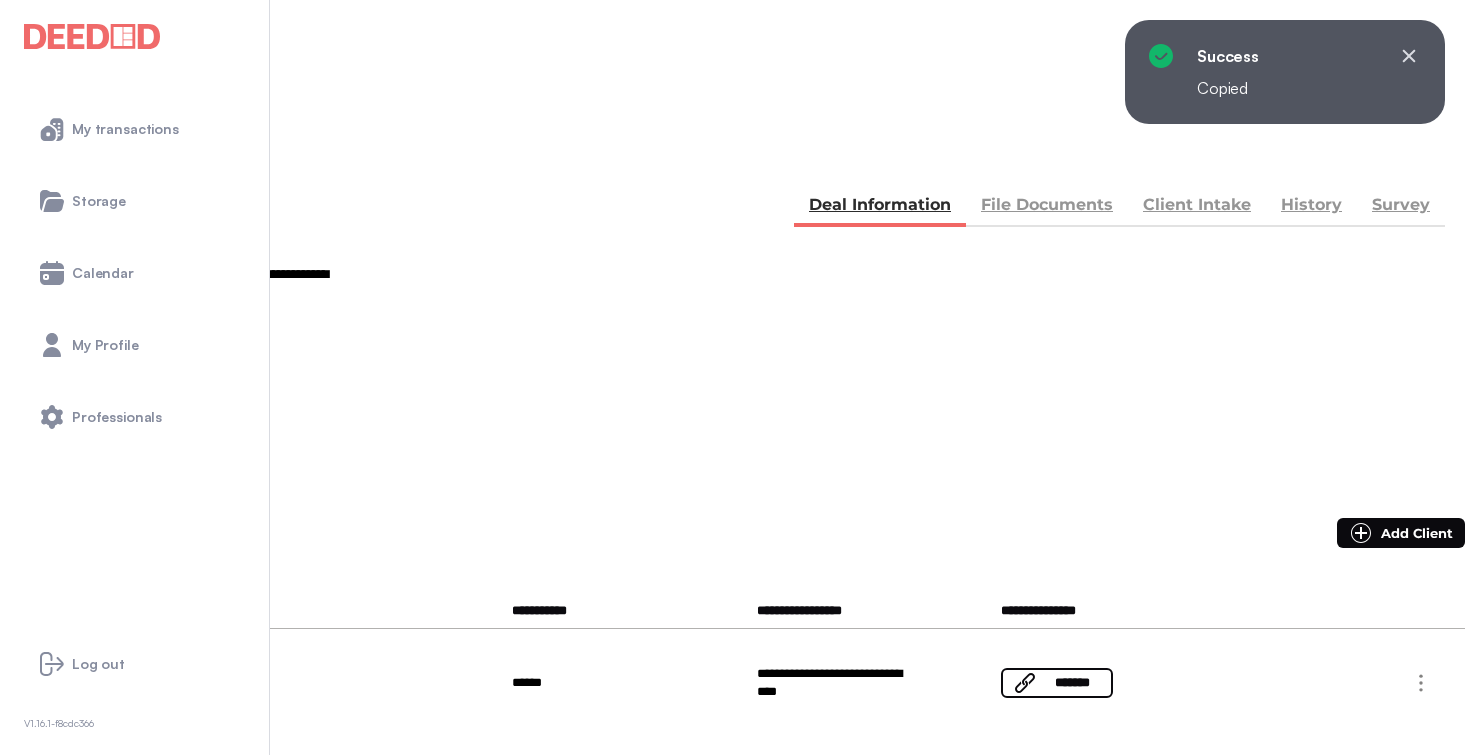 click on "**********" at bounding box center [85, 704] 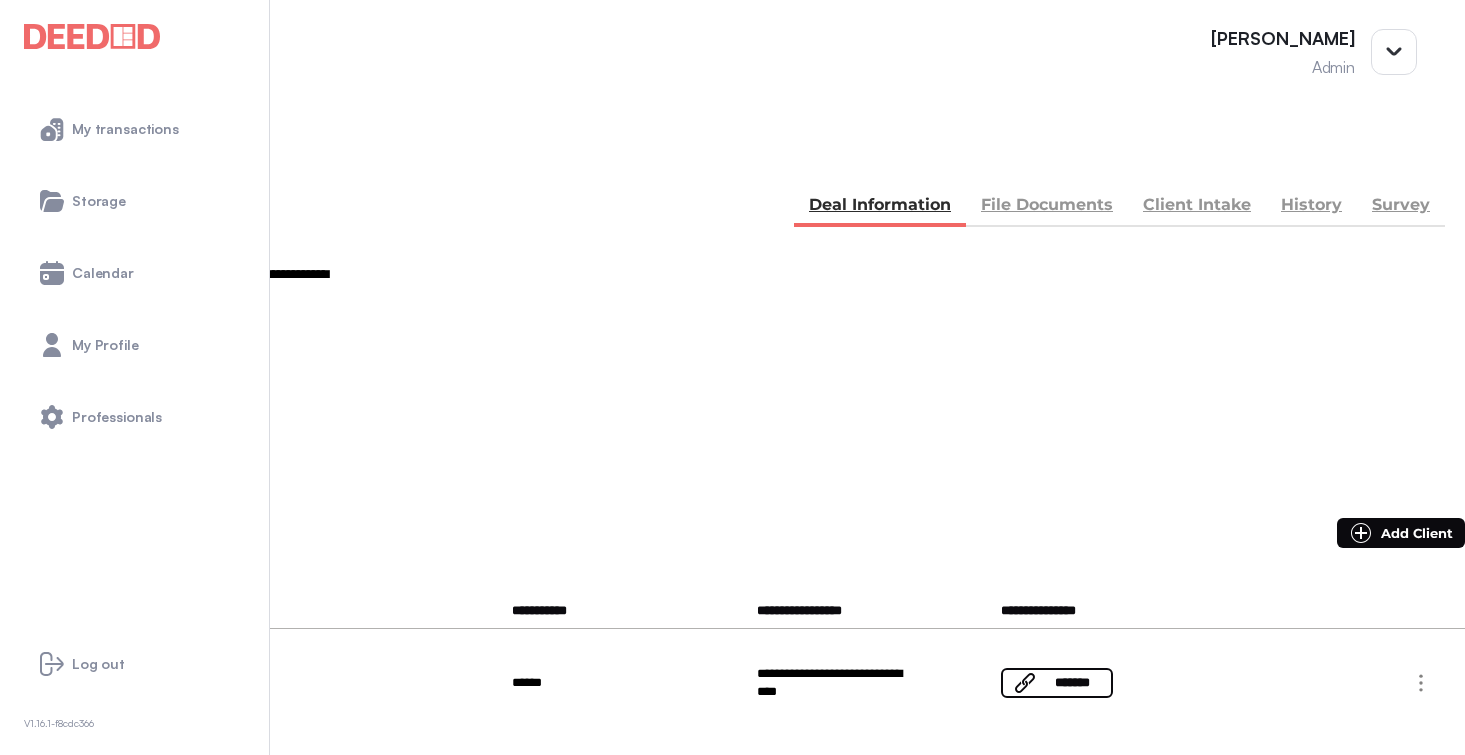 click on "**********" at bounding box center [85, 704] 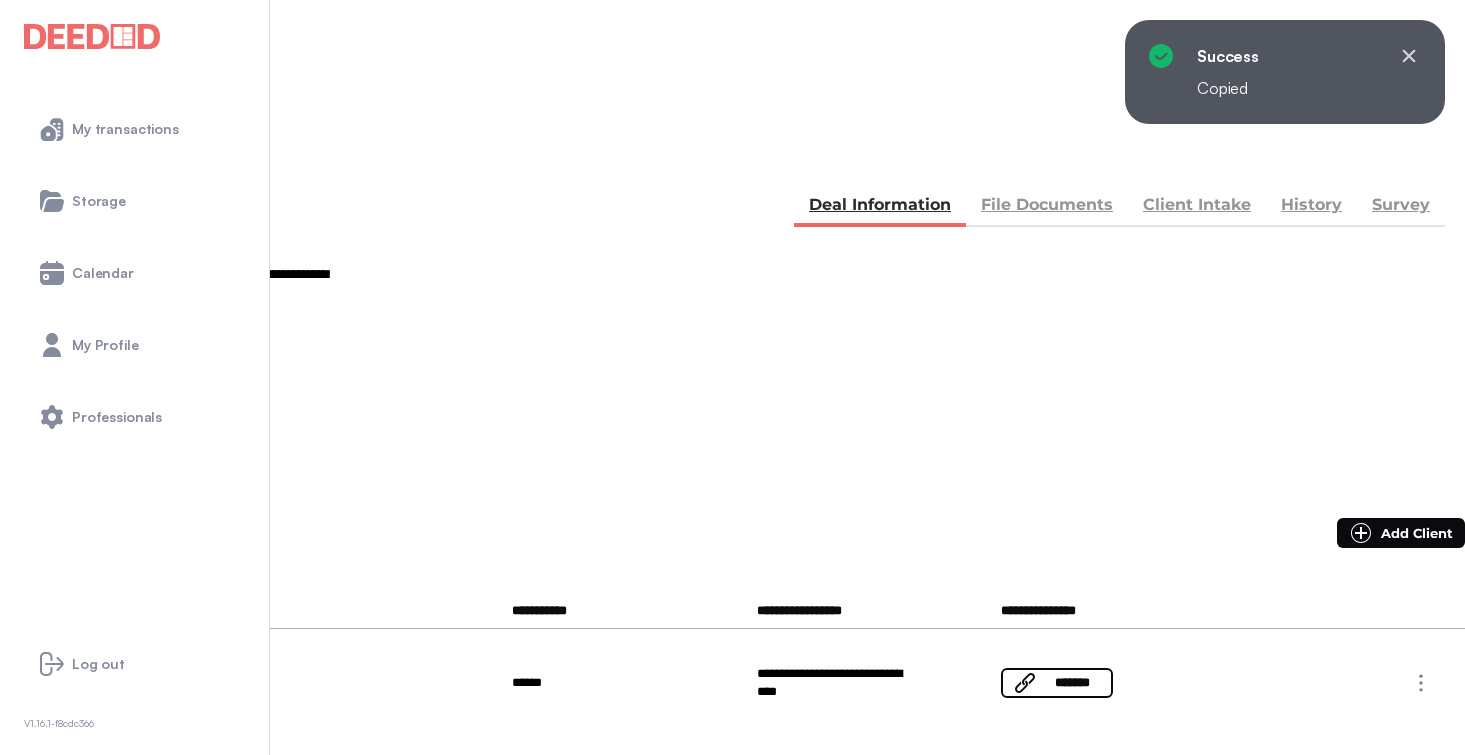 click on "********" at bounding box center [45, 451] 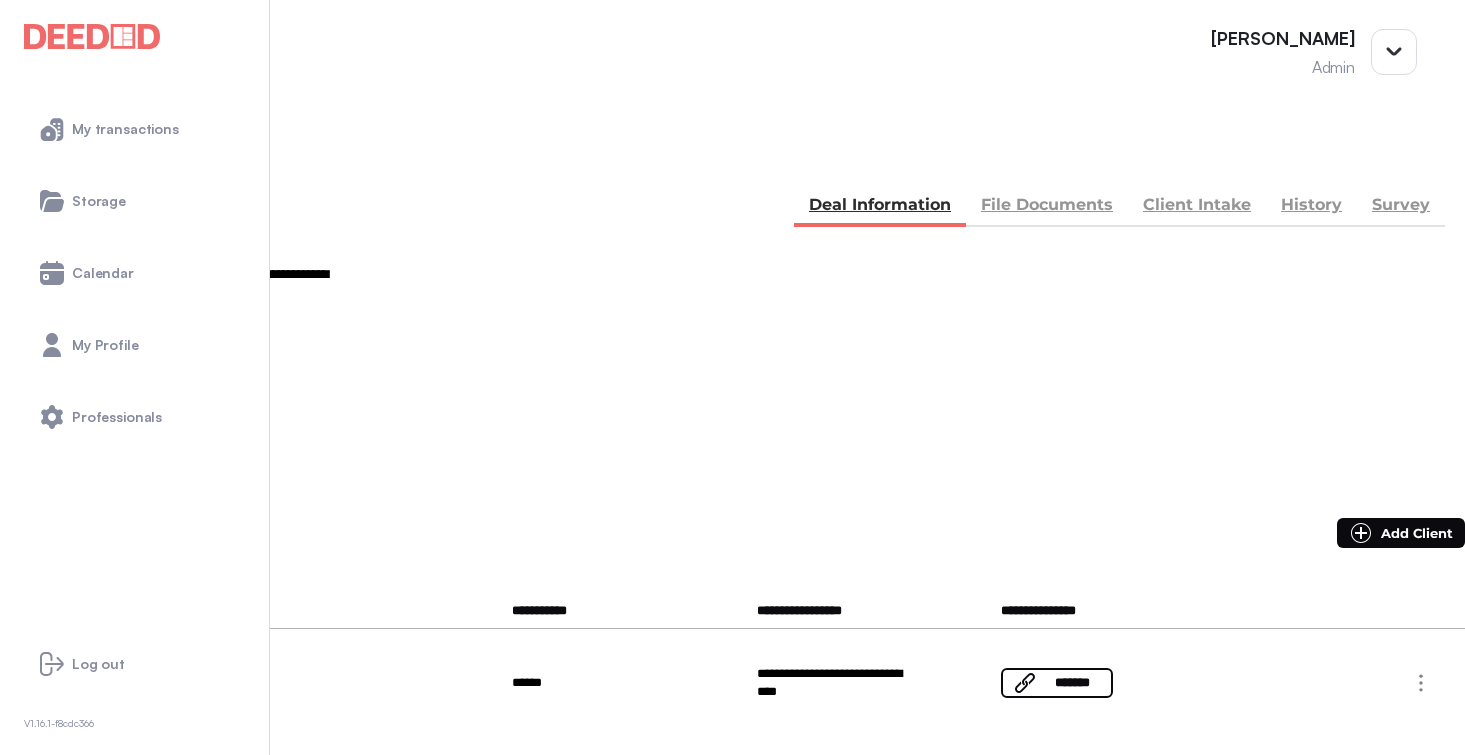 click on "********" at bounding box center (45, 451) 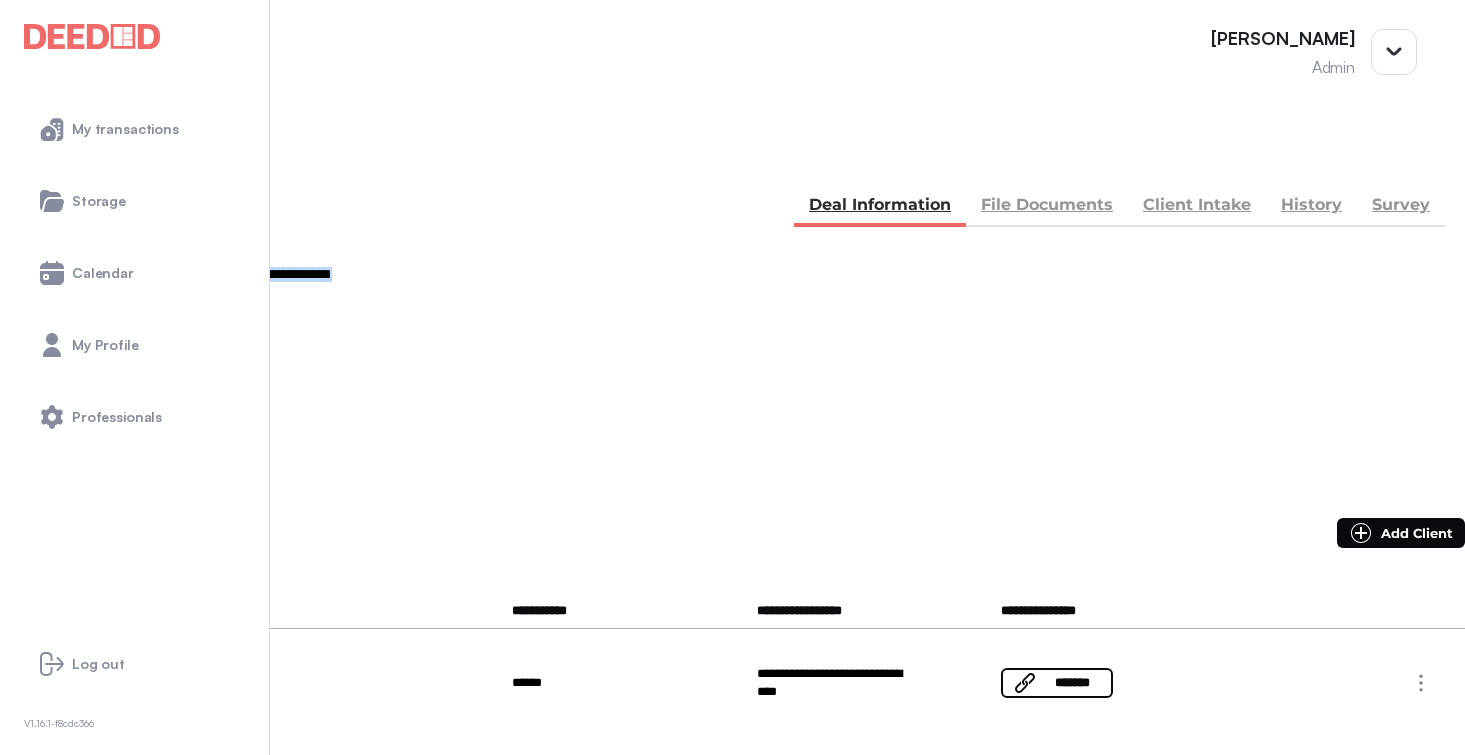 drag, startPoint x: 486, startPoint y: 312, endPoint x: 681, endPoint y: 339, distance: 196.86035 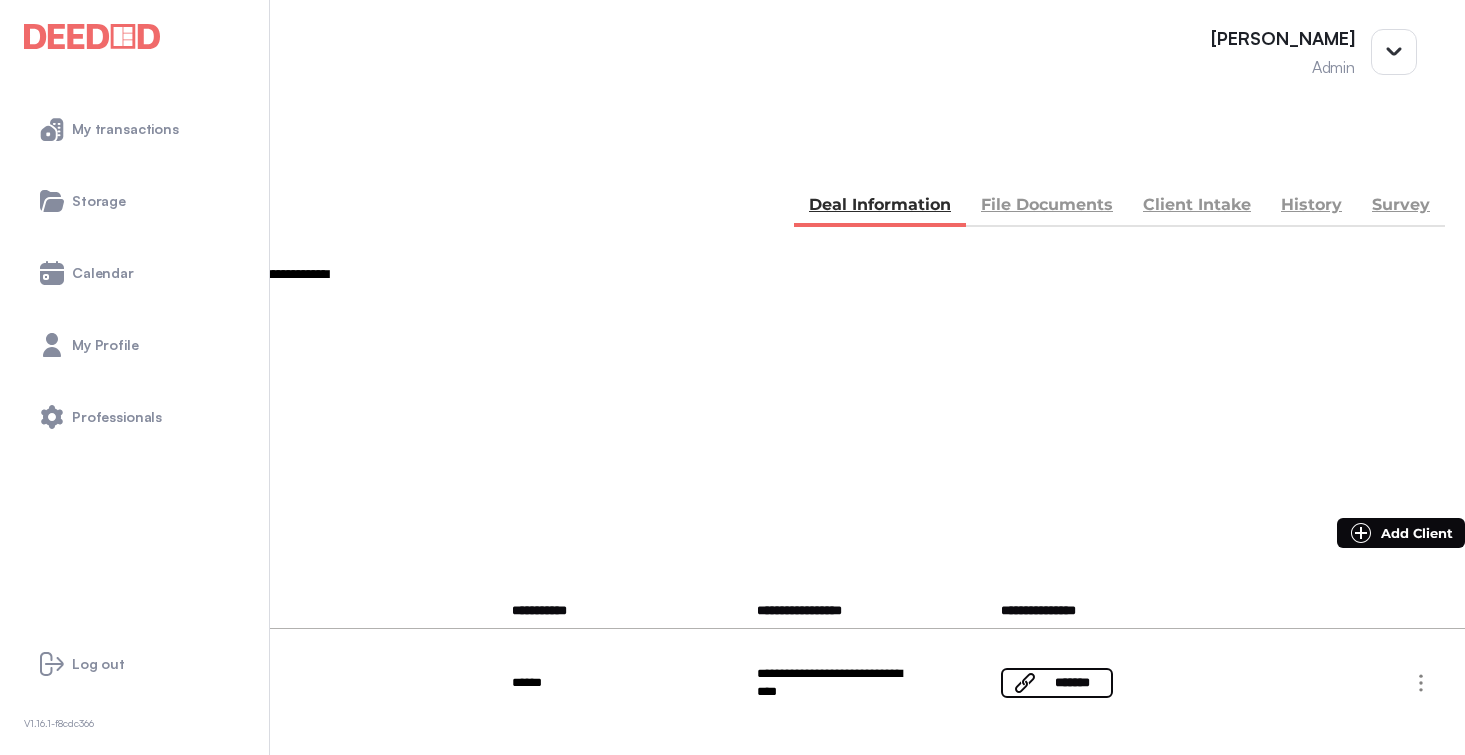 drag, startPoint x: 852, startPoint y: 347, endPoint x: 924, endPoint y: 346, distance: 72.00694 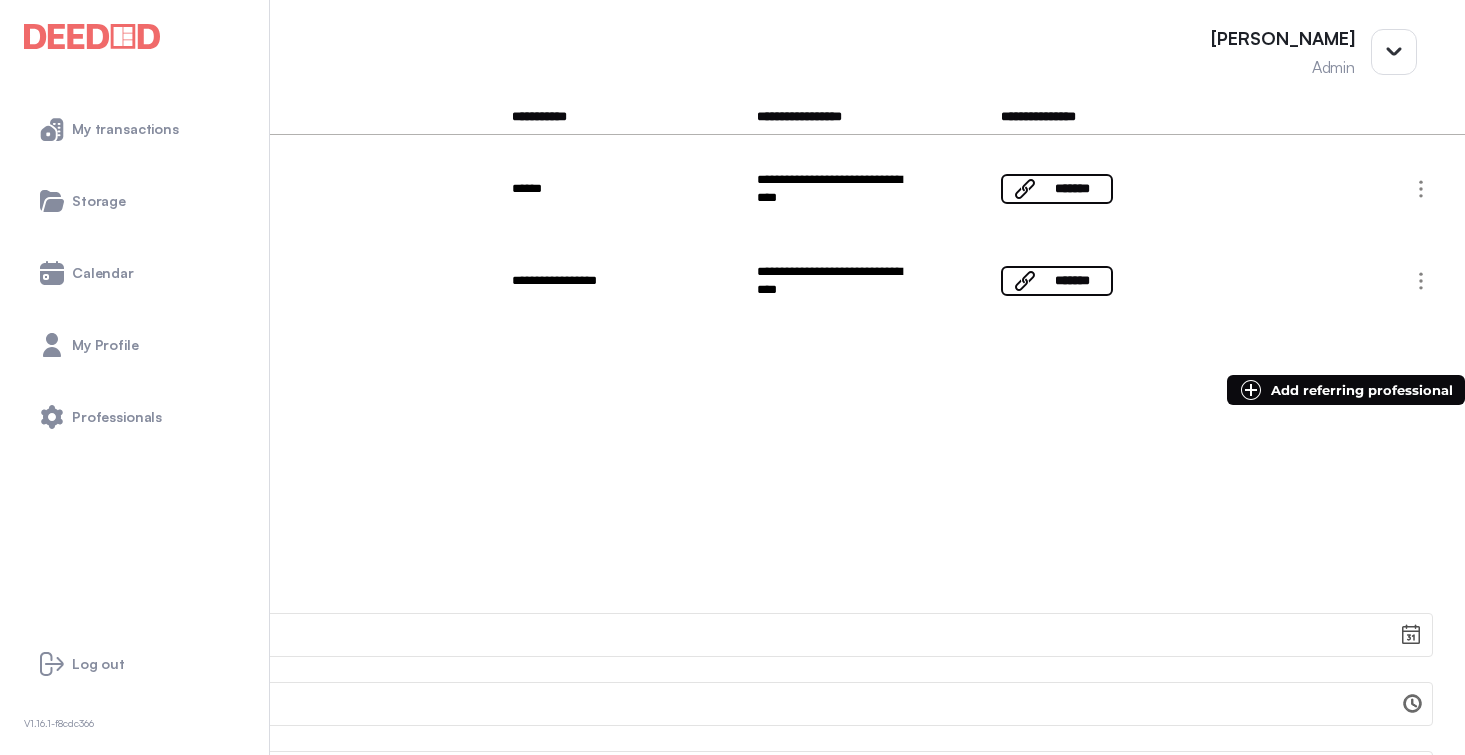 scroll, scrollTop: 0, scrollLeft: 0, axis: both 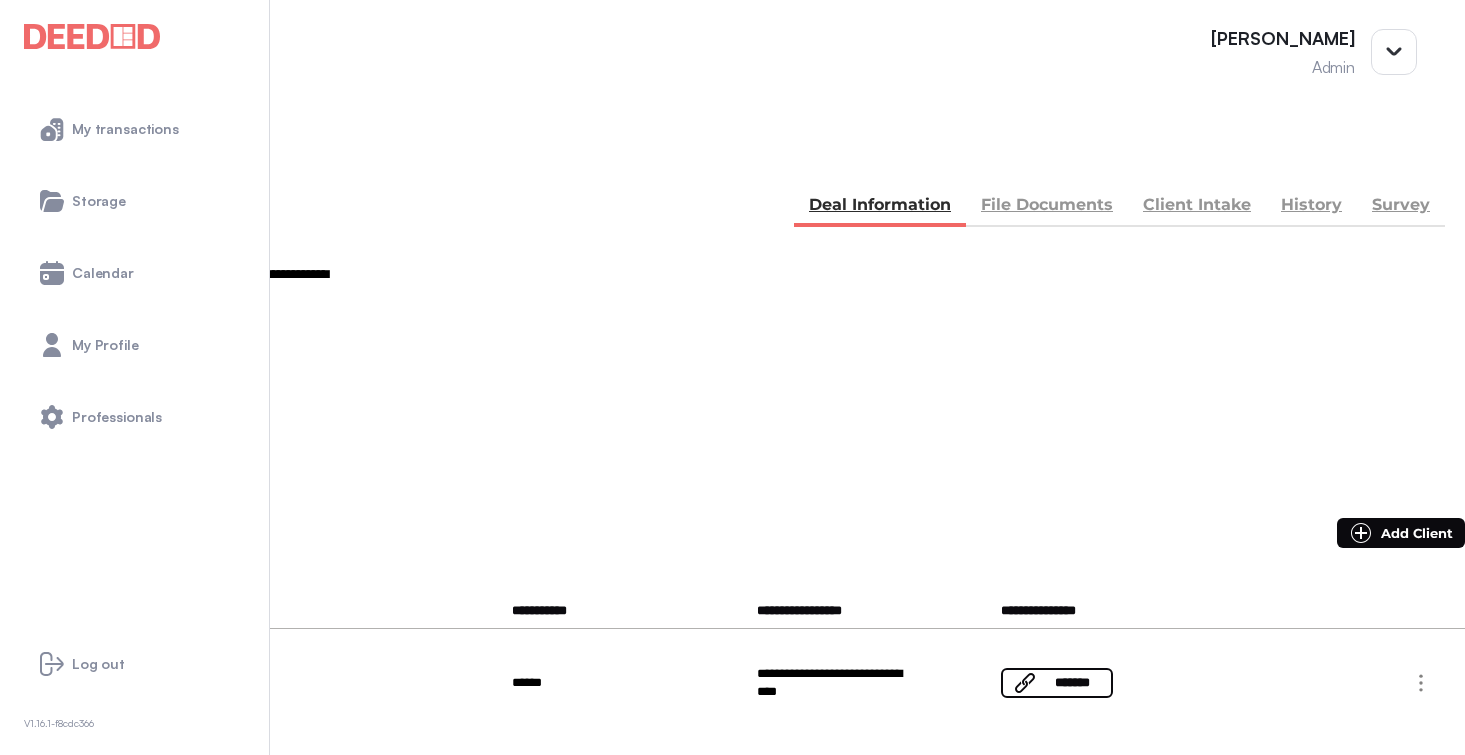 click at bounding box center [36, 155] 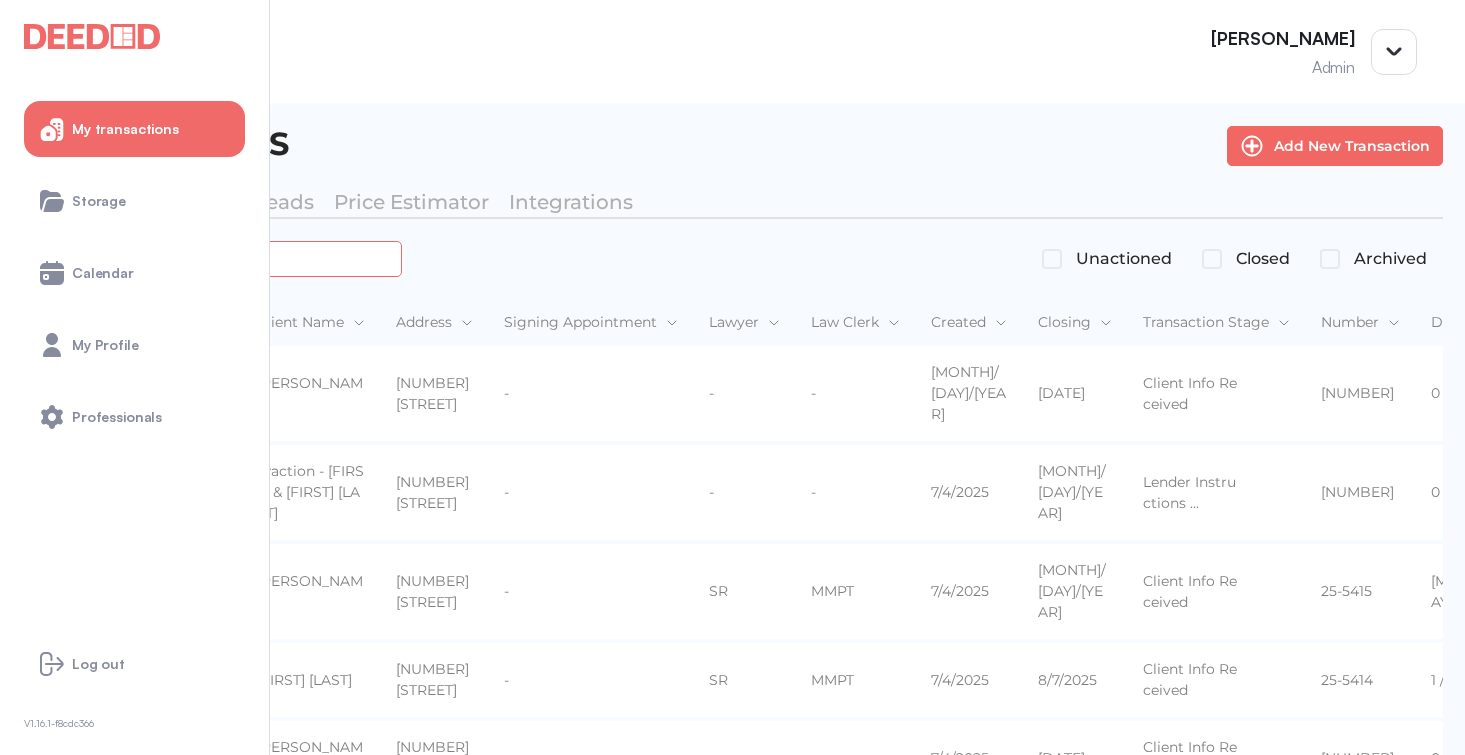 click at bounding box center (224, 258) 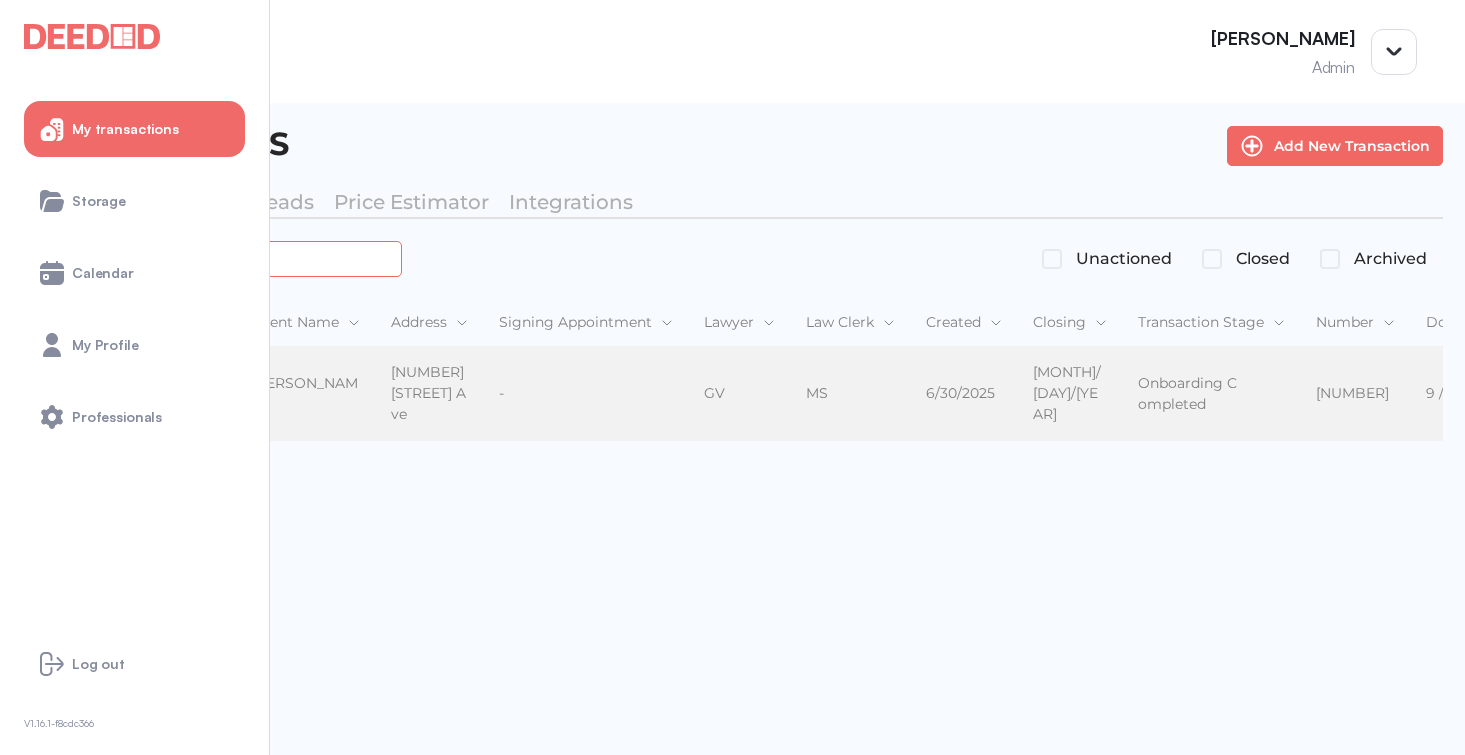 type on "*******" 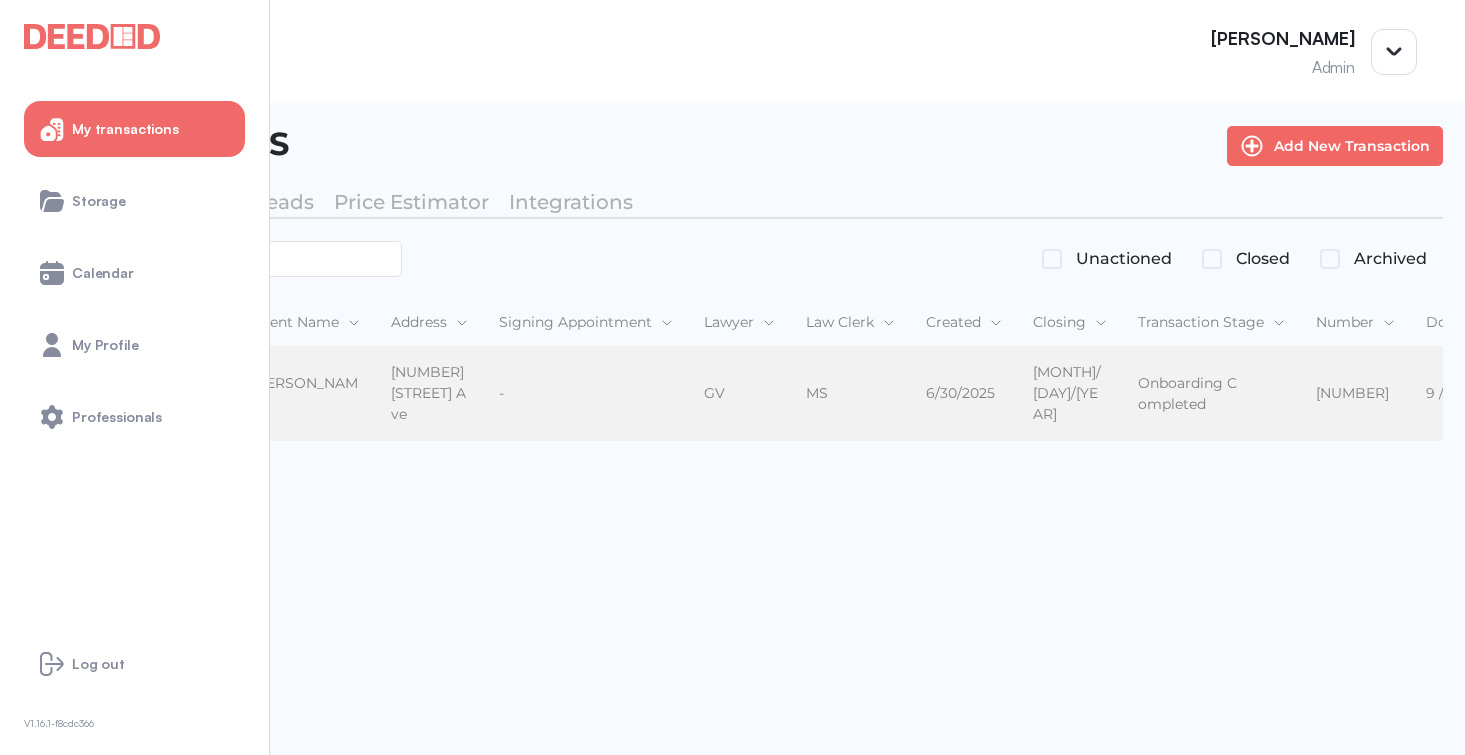 click on "[PERSON_NAME]" at bounding box center [305, 394] 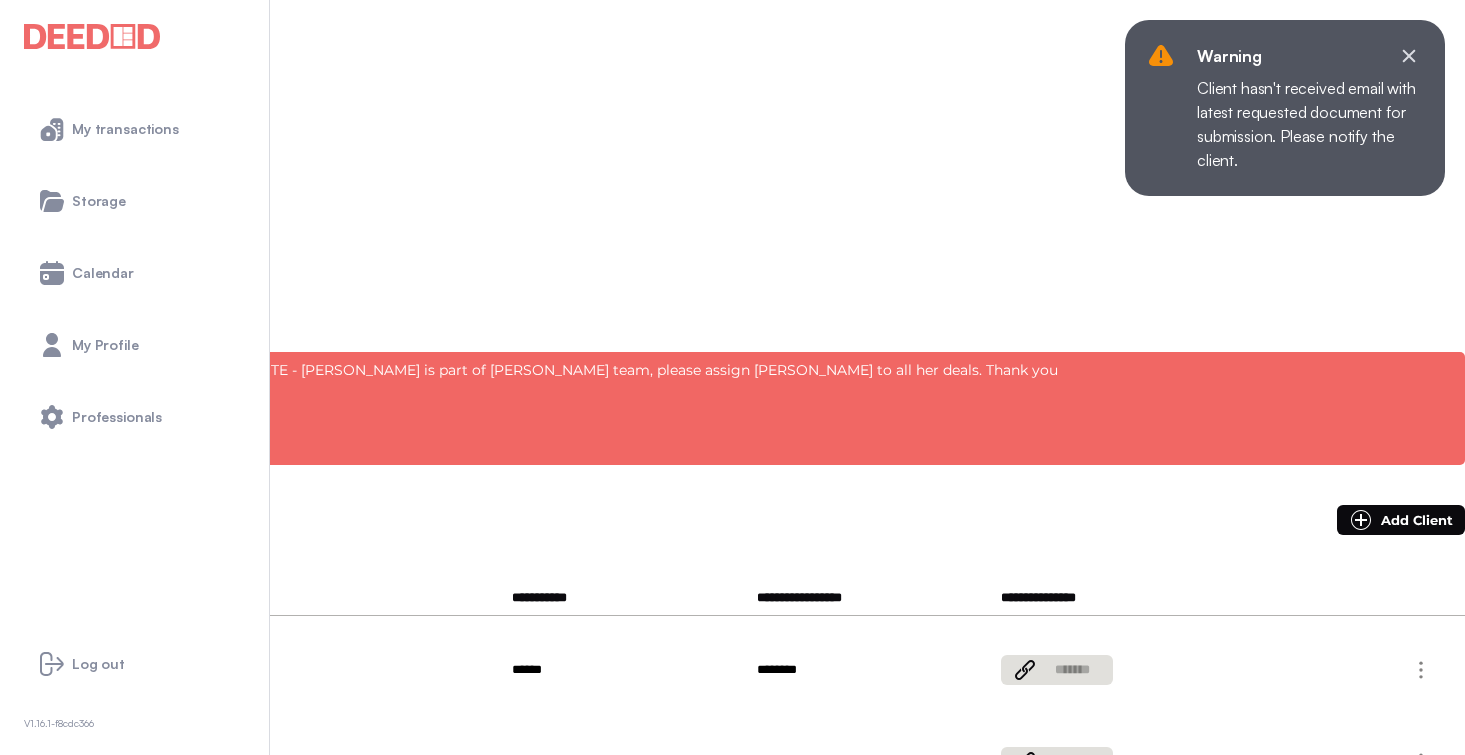 scroll, scrollTop: 144, scrollLeft: 0, axis: vertical 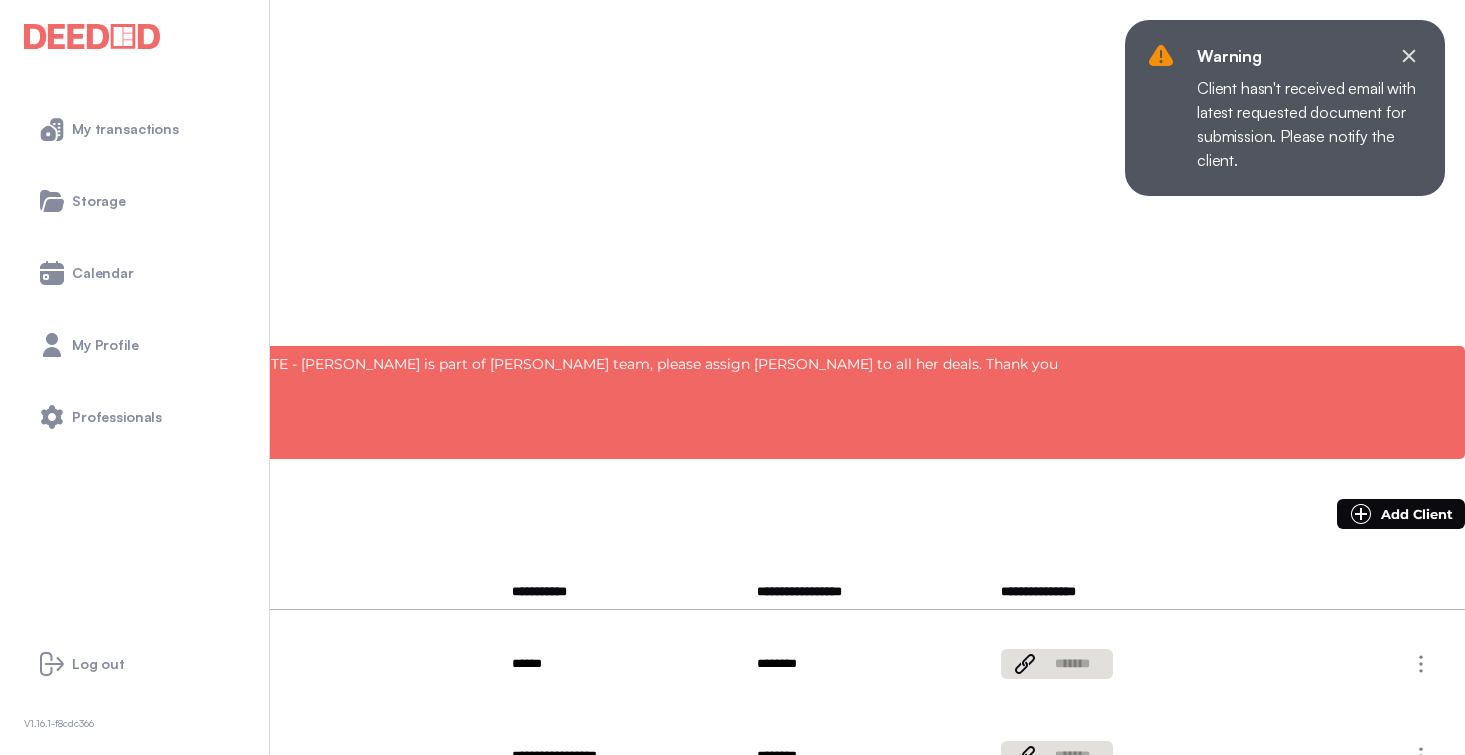 click on "**********" at bounding box center (98, 634) 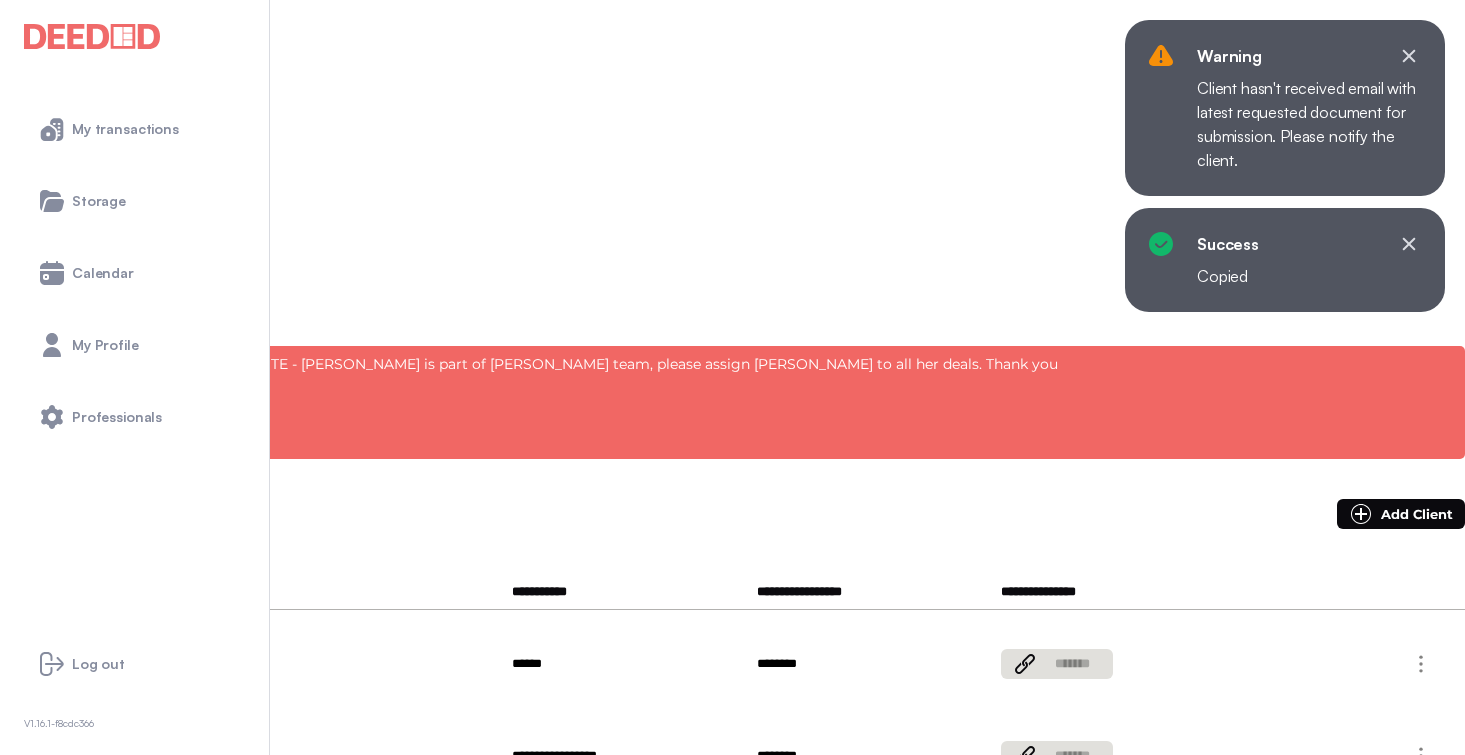 click on "**********" at bounding box center (256, 663) 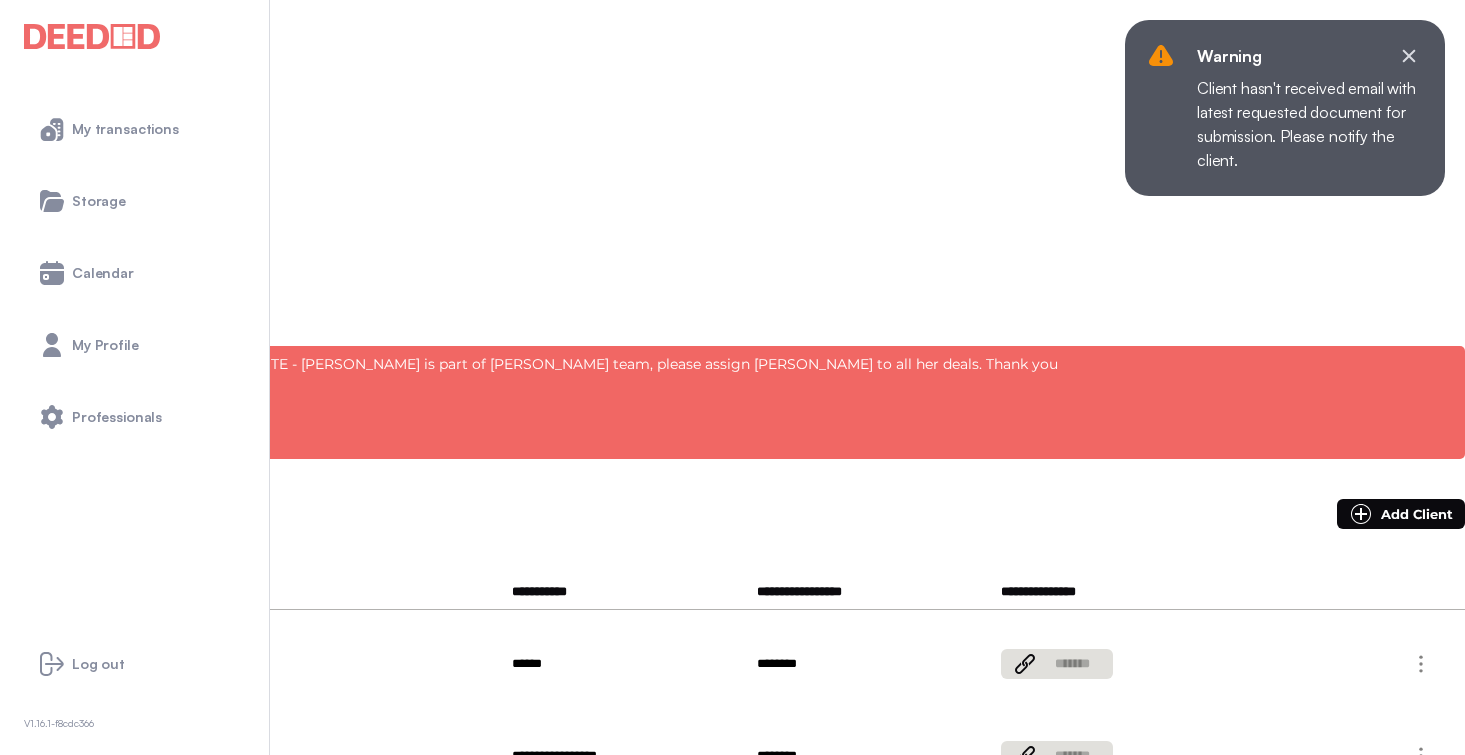 click on "**********" at bounding box center (144, 659) 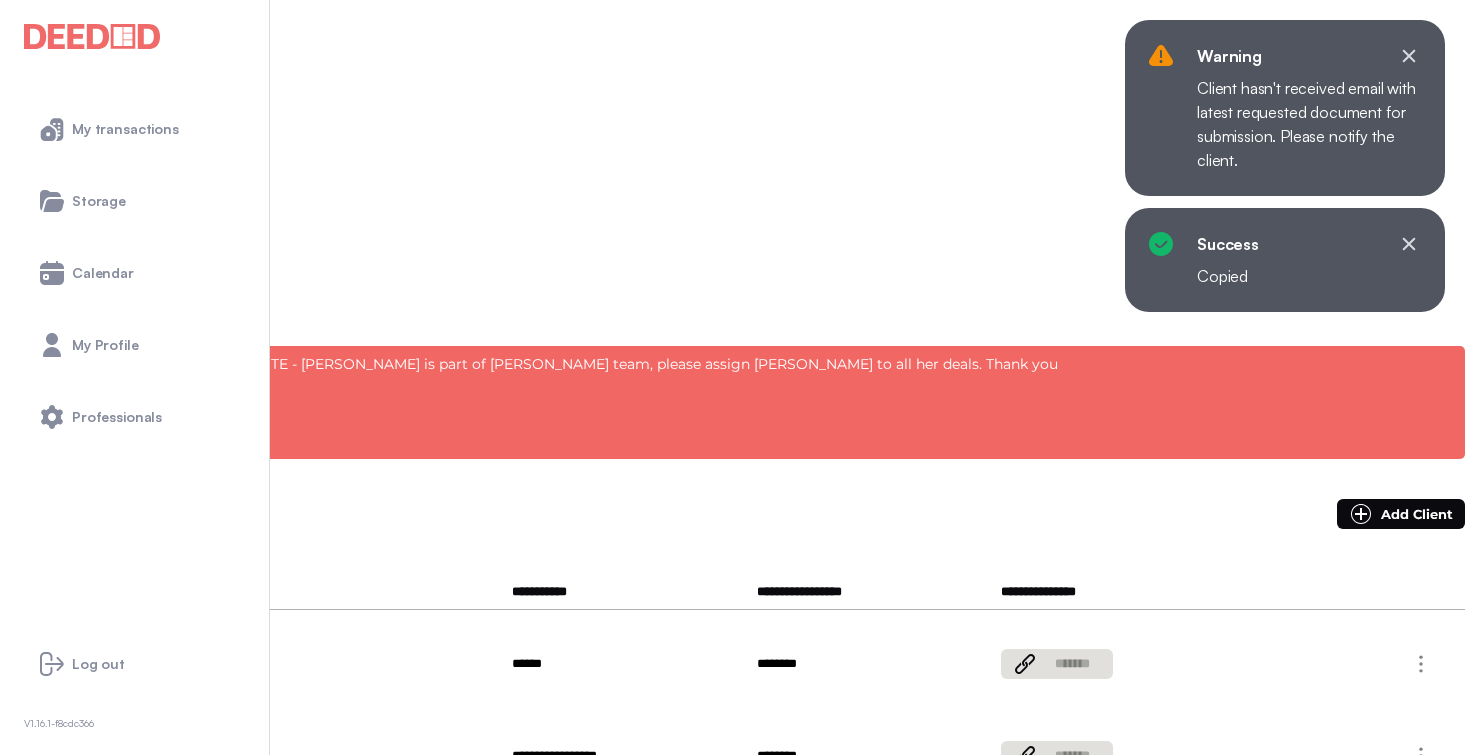 click on "**********" at bounding box center (87, 685) 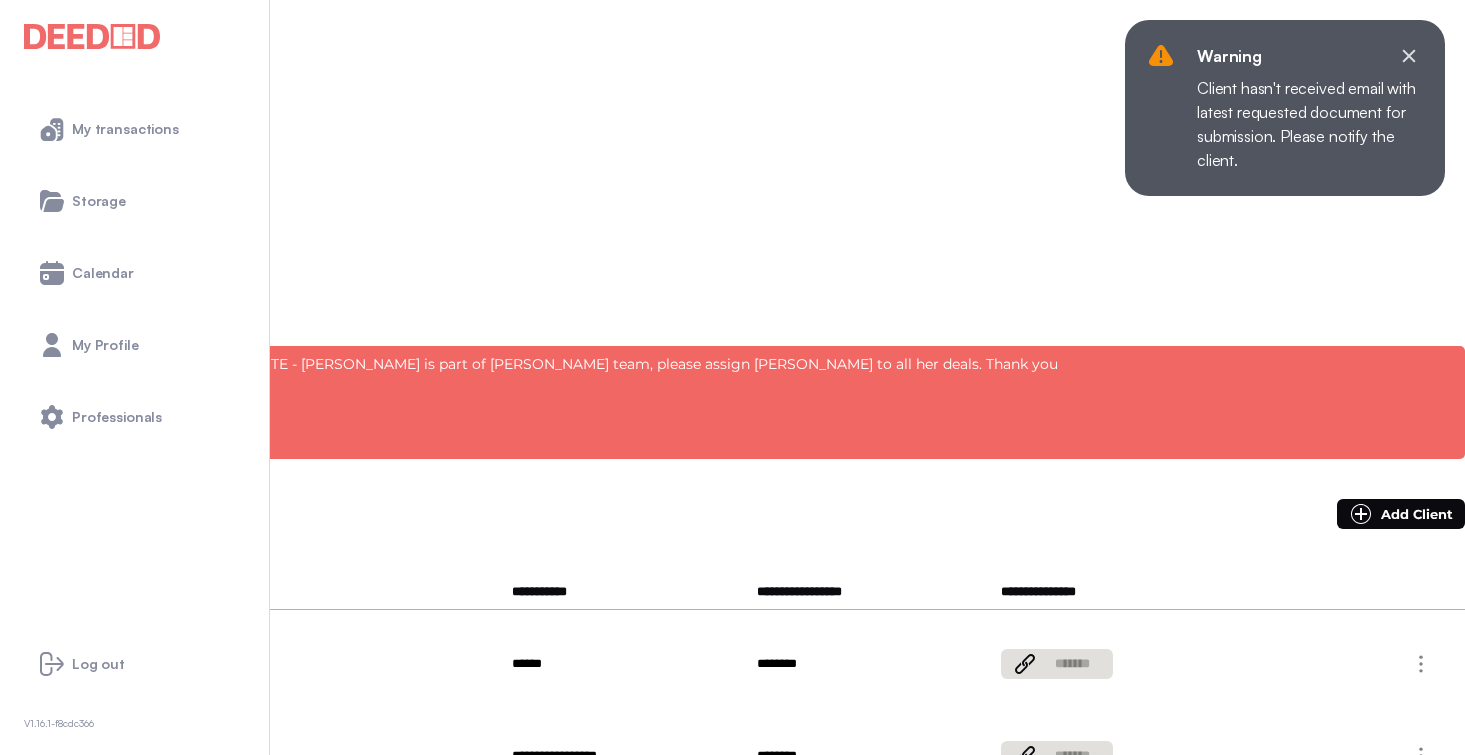 click on "**********" at bounding box center [144, 659] 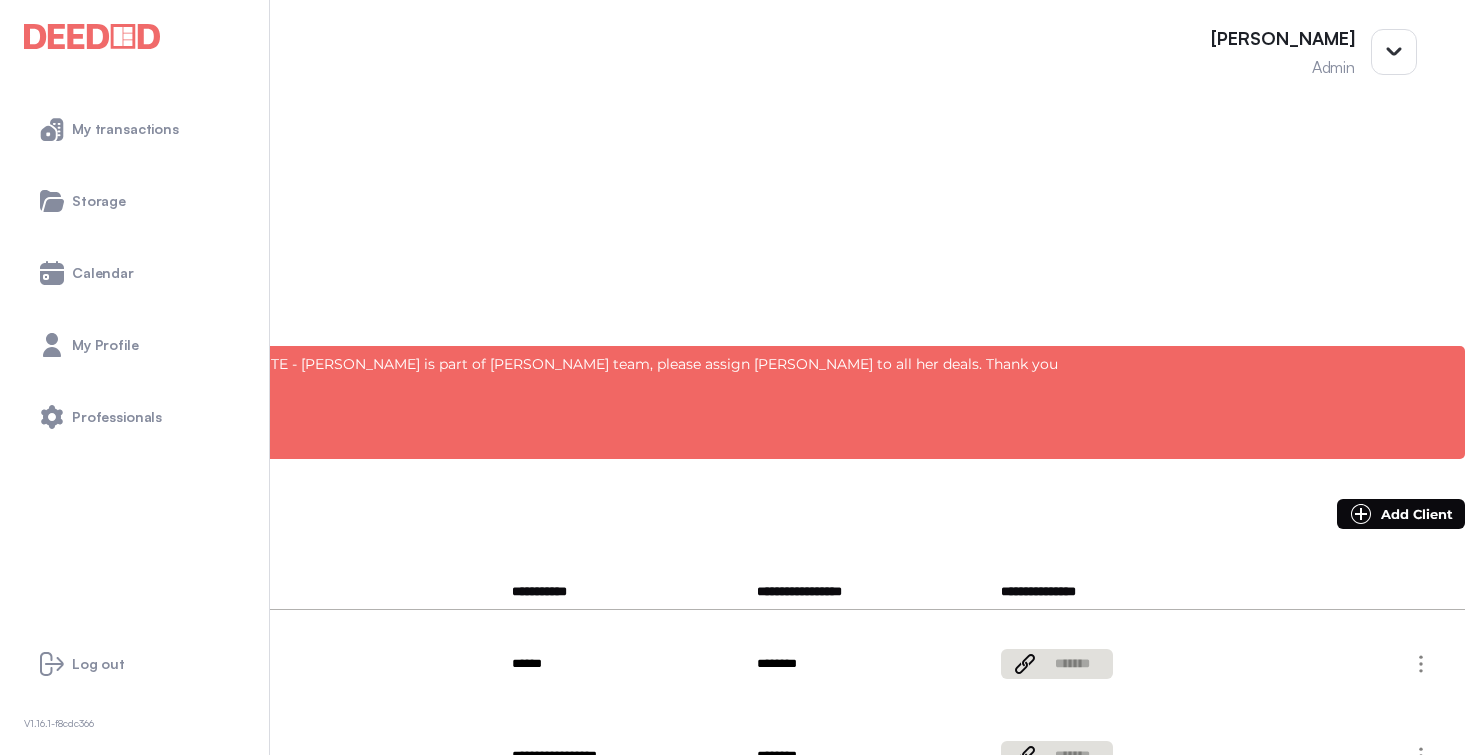 click on "**********" at bounding box center [87, 685] 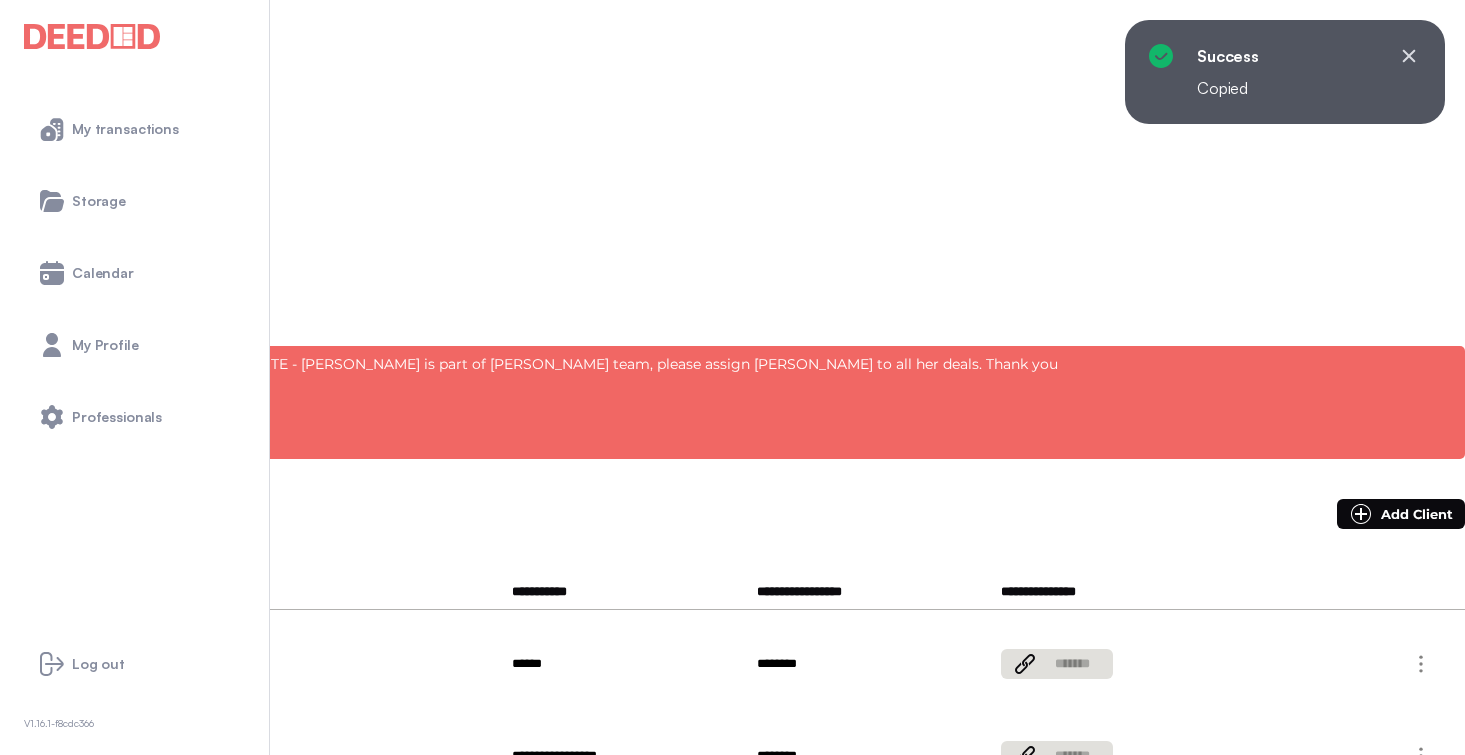 click on "**********" at bounding box center [87, 685] 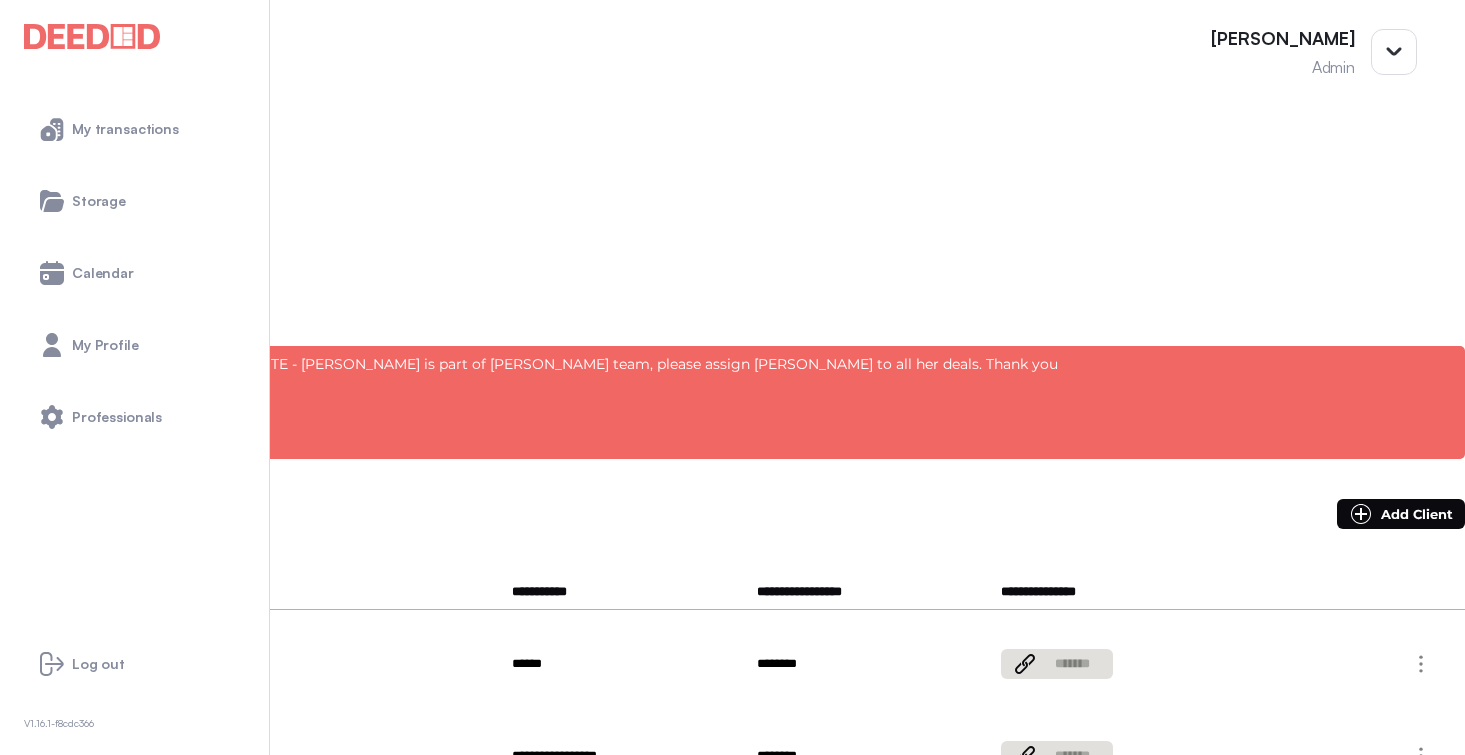 click on "********" at bounding box center (45, 307) 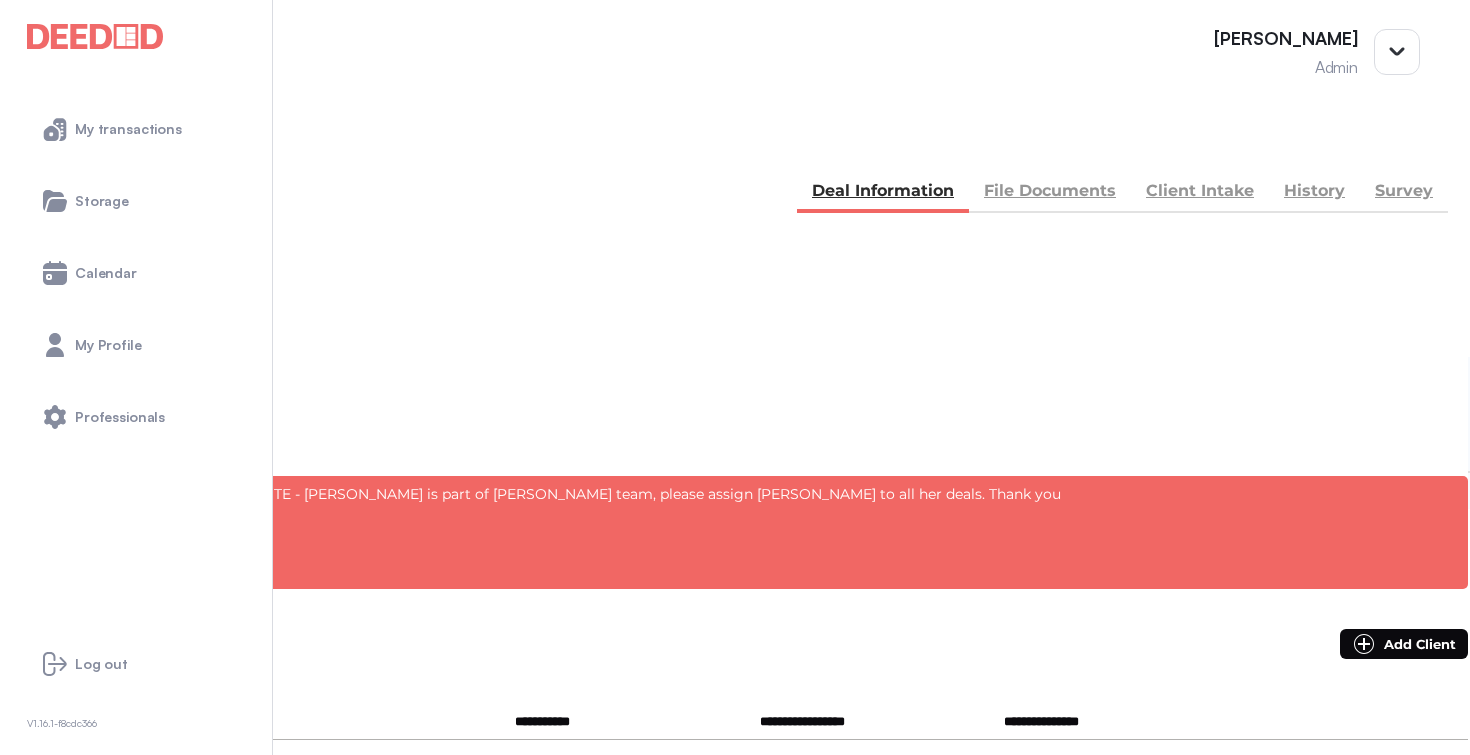 scroll, scrollTop: 0, scrollLeft: 0, axis: both 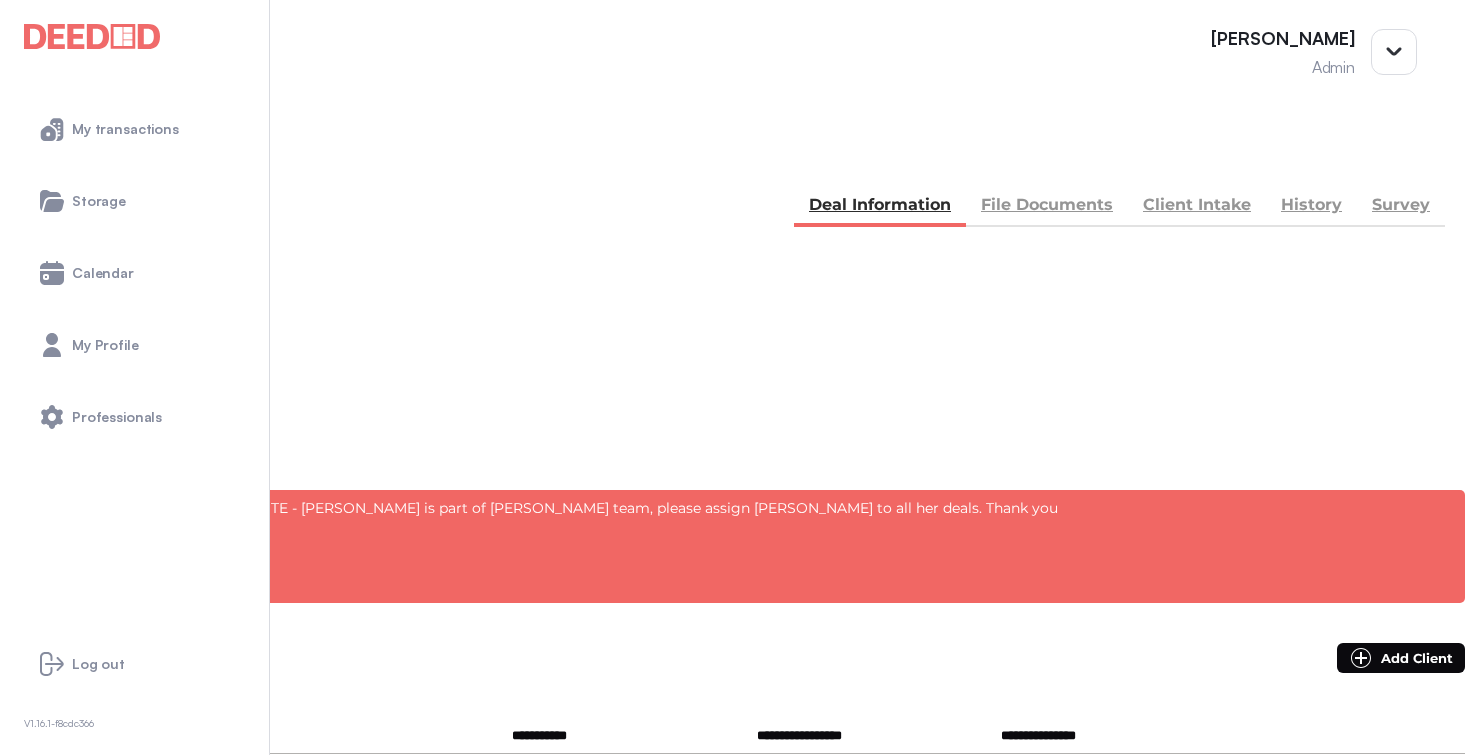 click on "BACK" at bounding box center [90, 155] 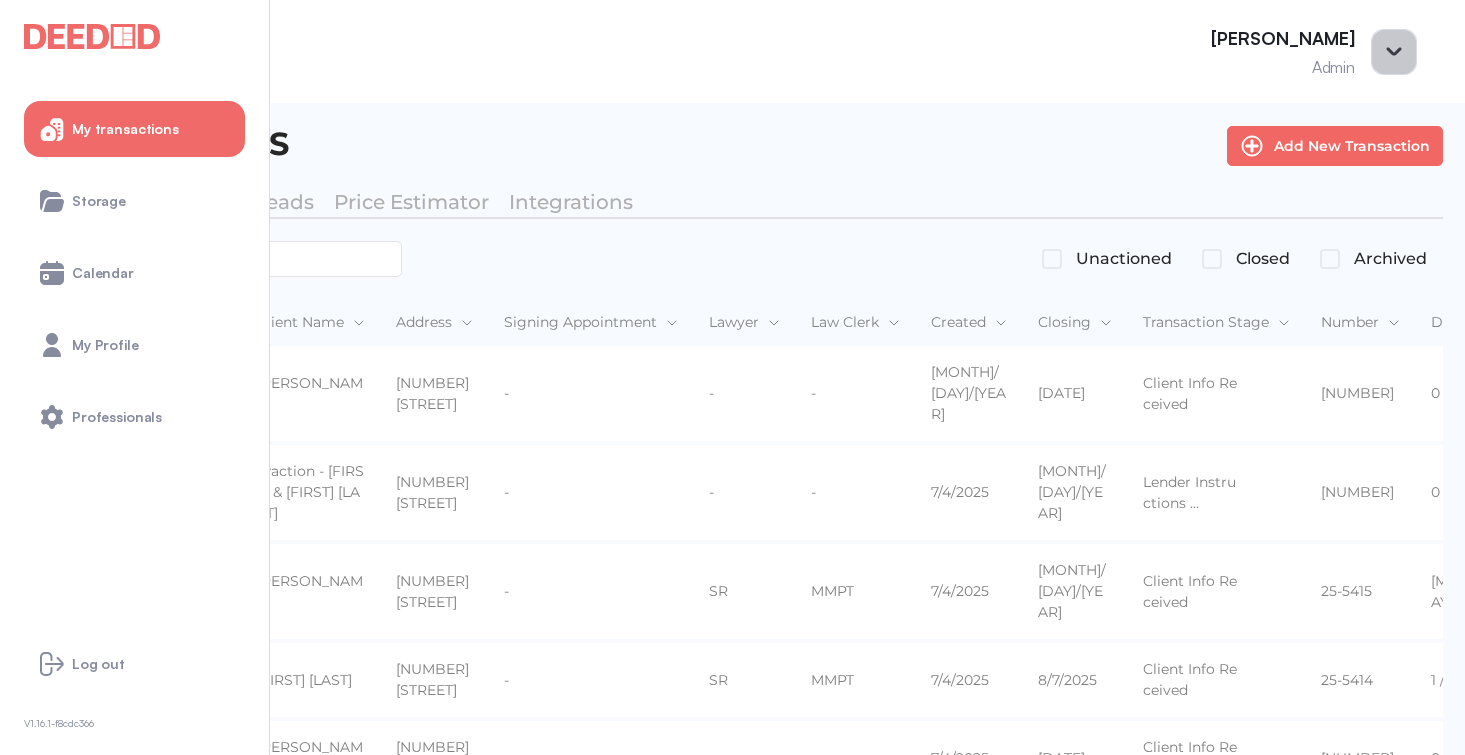 click at bounding box center [1394, 52] 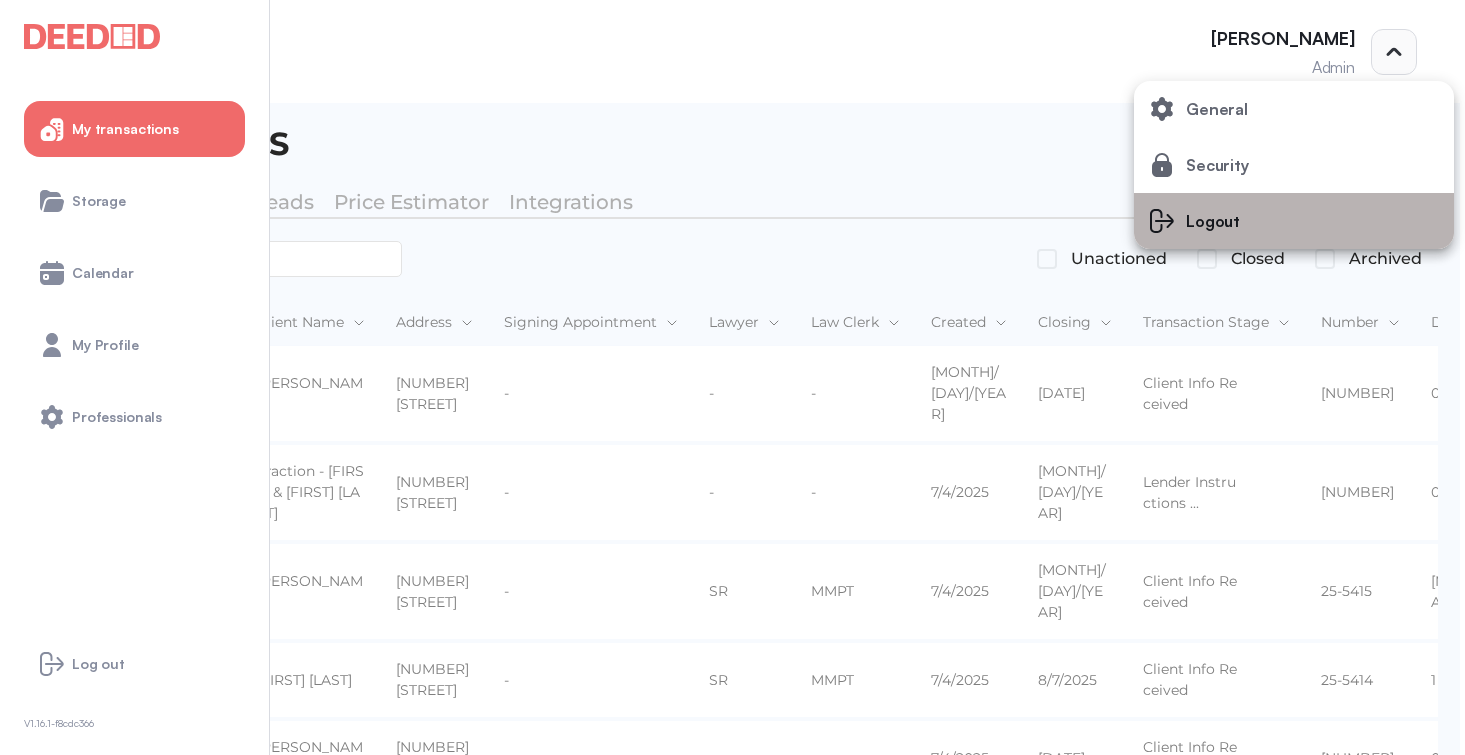 click on "Logout" at bounding box center [1217, 109] 